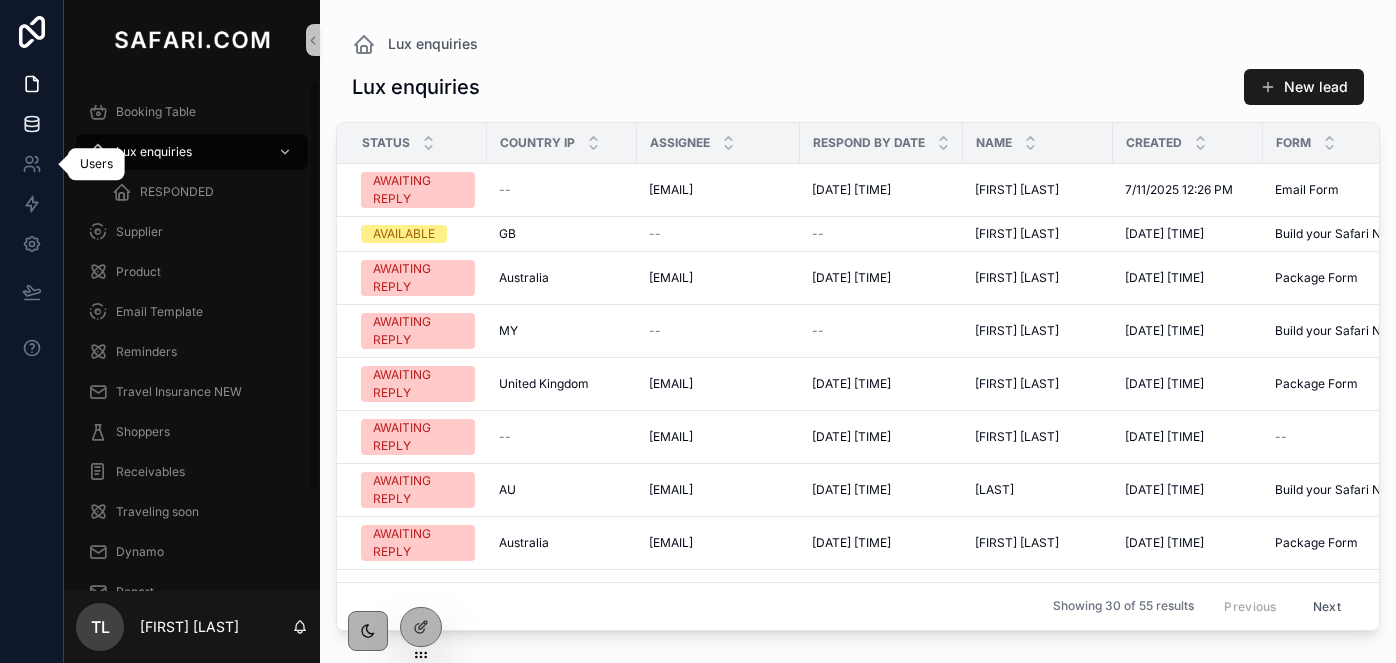 scroll, scrollTop: 0, scrollLeft: 0, axis: both 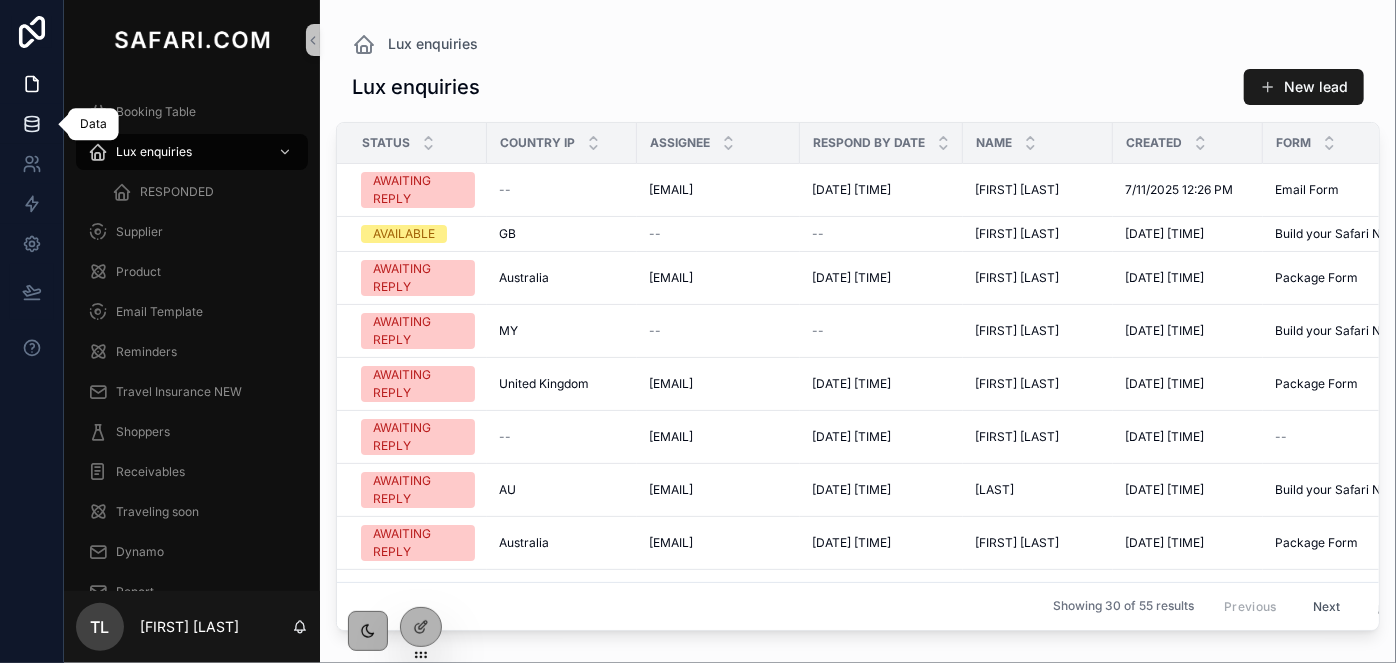 click at bounding box center [31, 124] 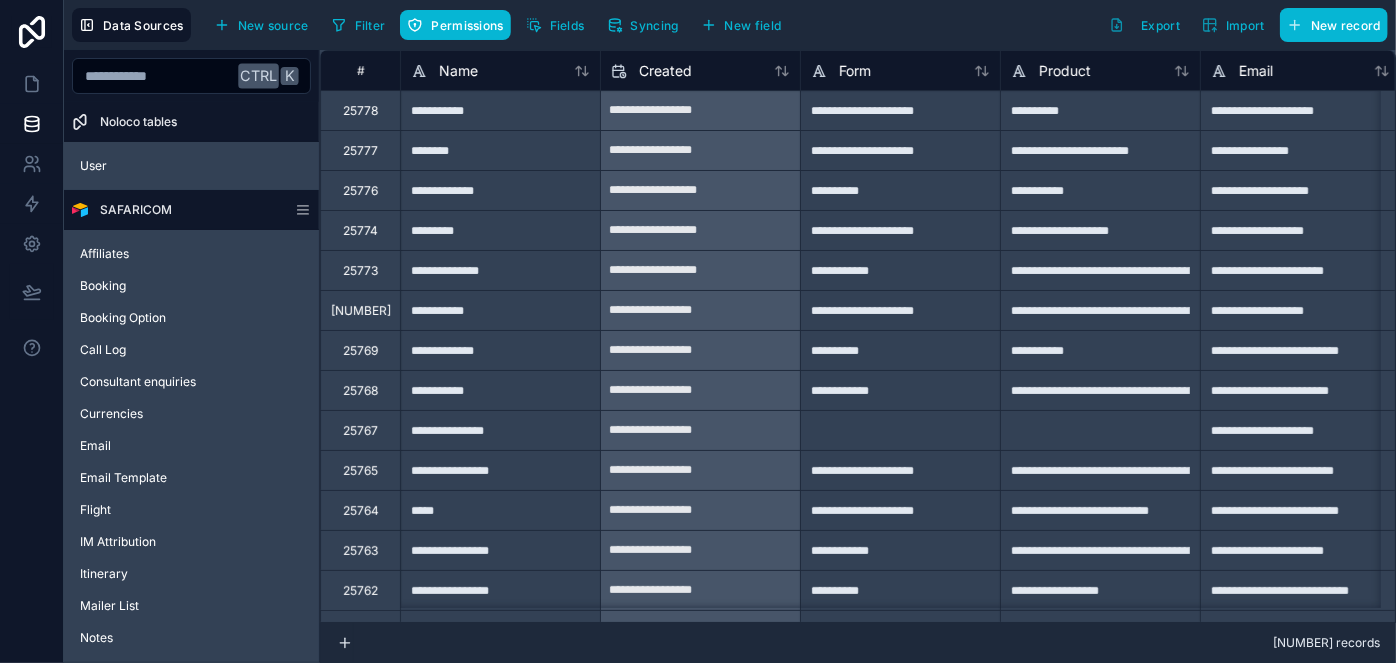 click on "User" at bounding box center (191, 162) 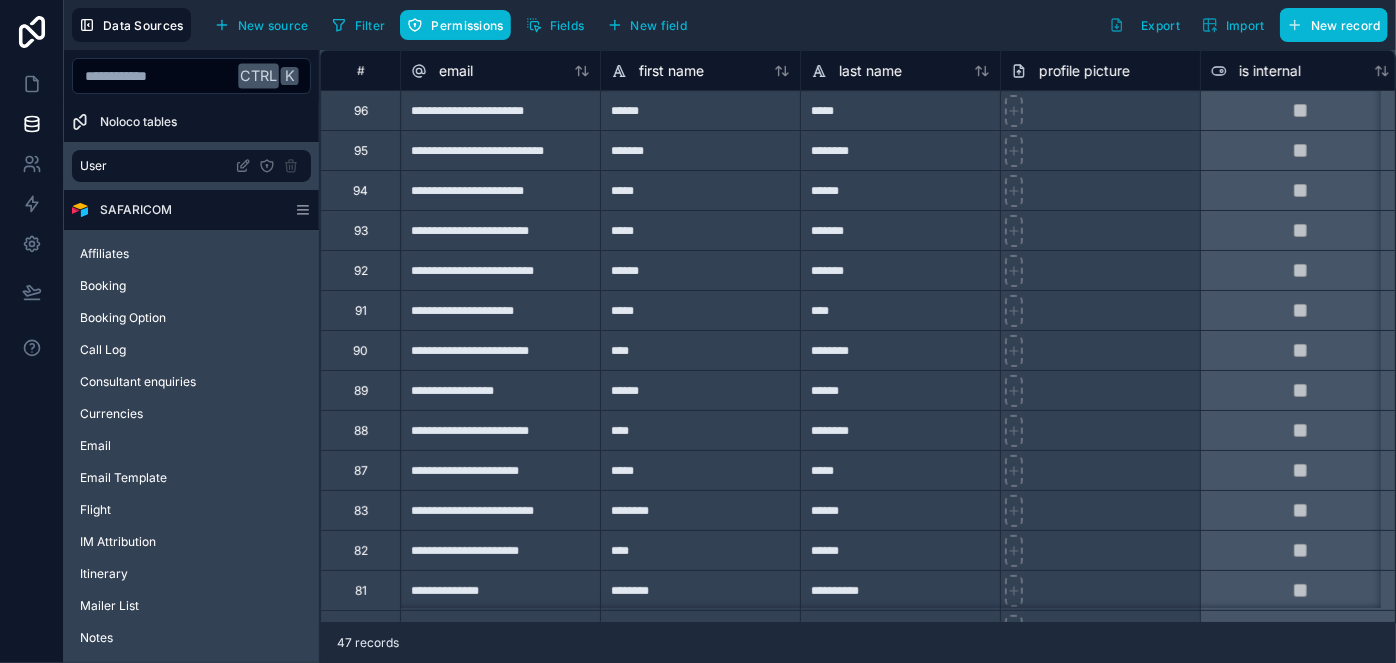 click on "**********" at bounding box center [500, 110] 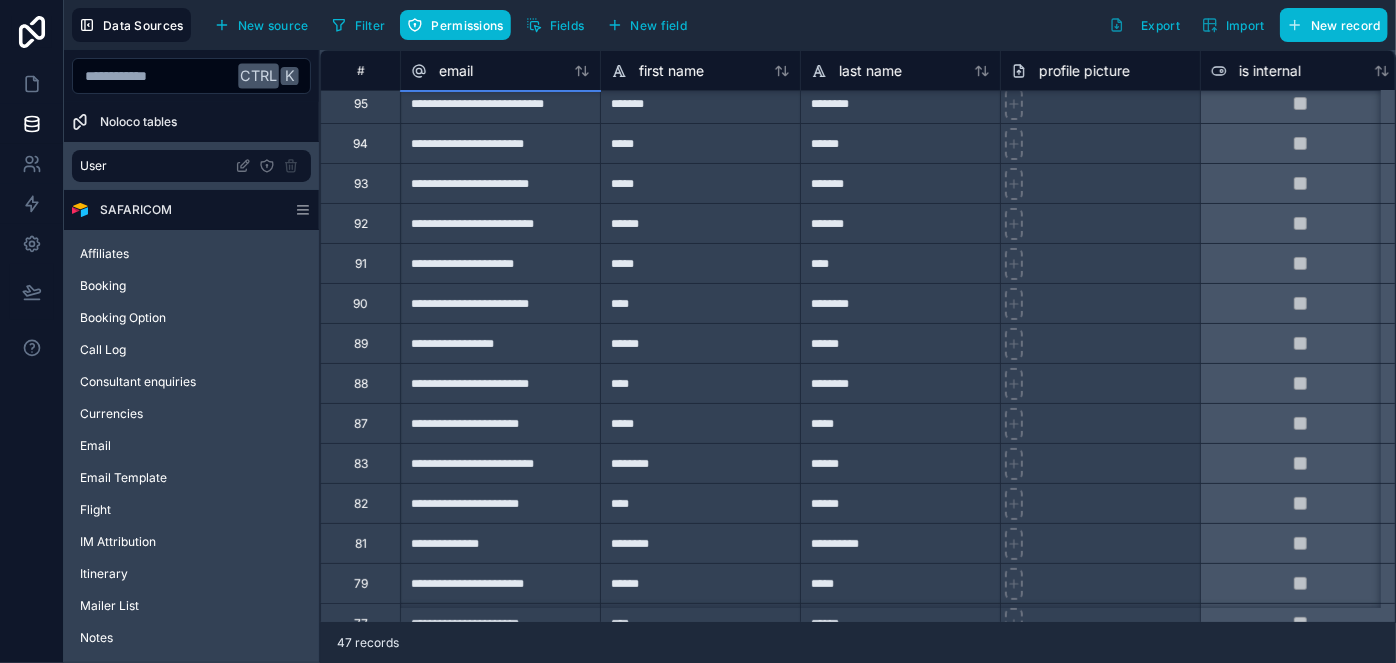 scroll, scrollTop: 90, scrollLeft: 0, axis: vertical 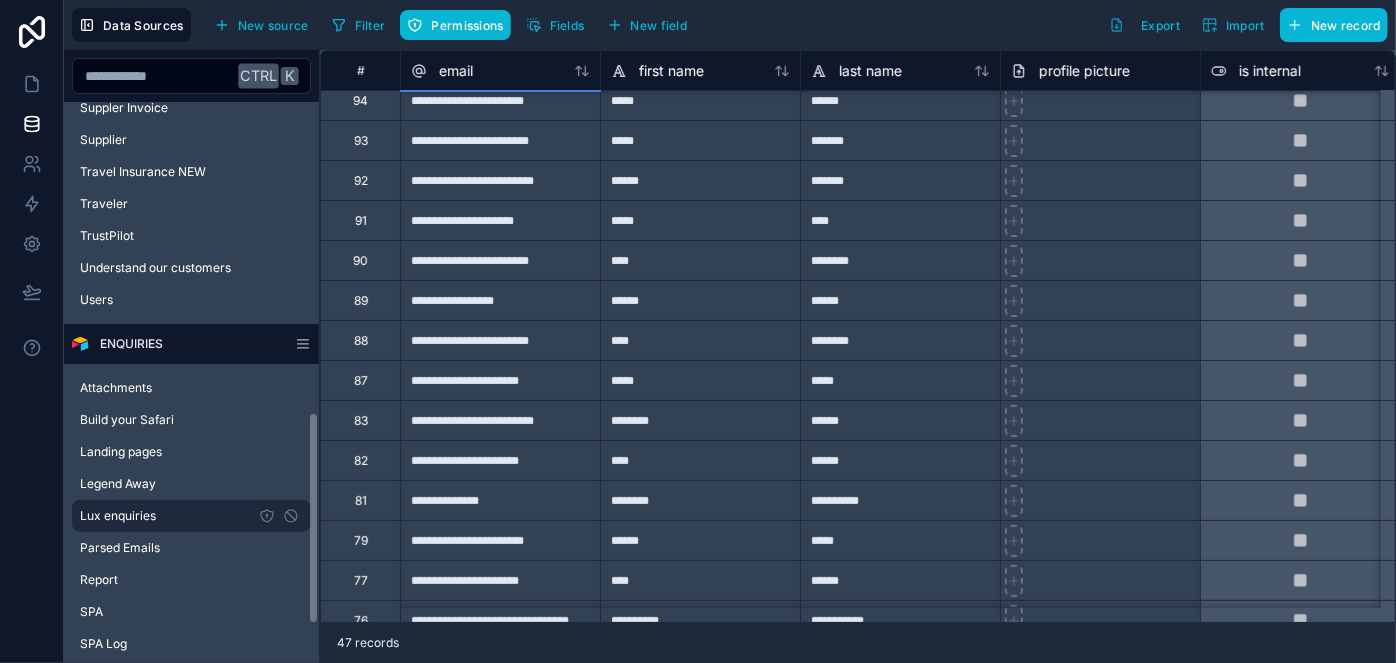 click on "Lux enquiries" at bounding box center [191, 516] 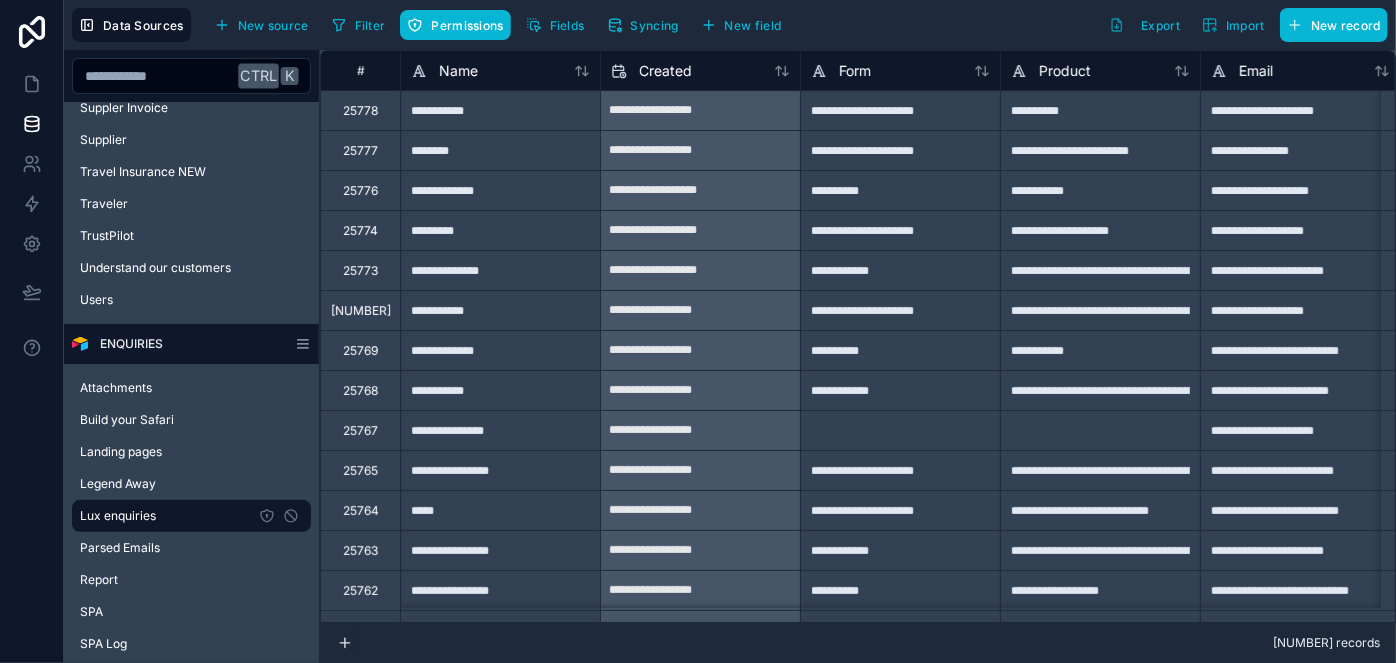 click on "*********" at bounding box center [500, 230] 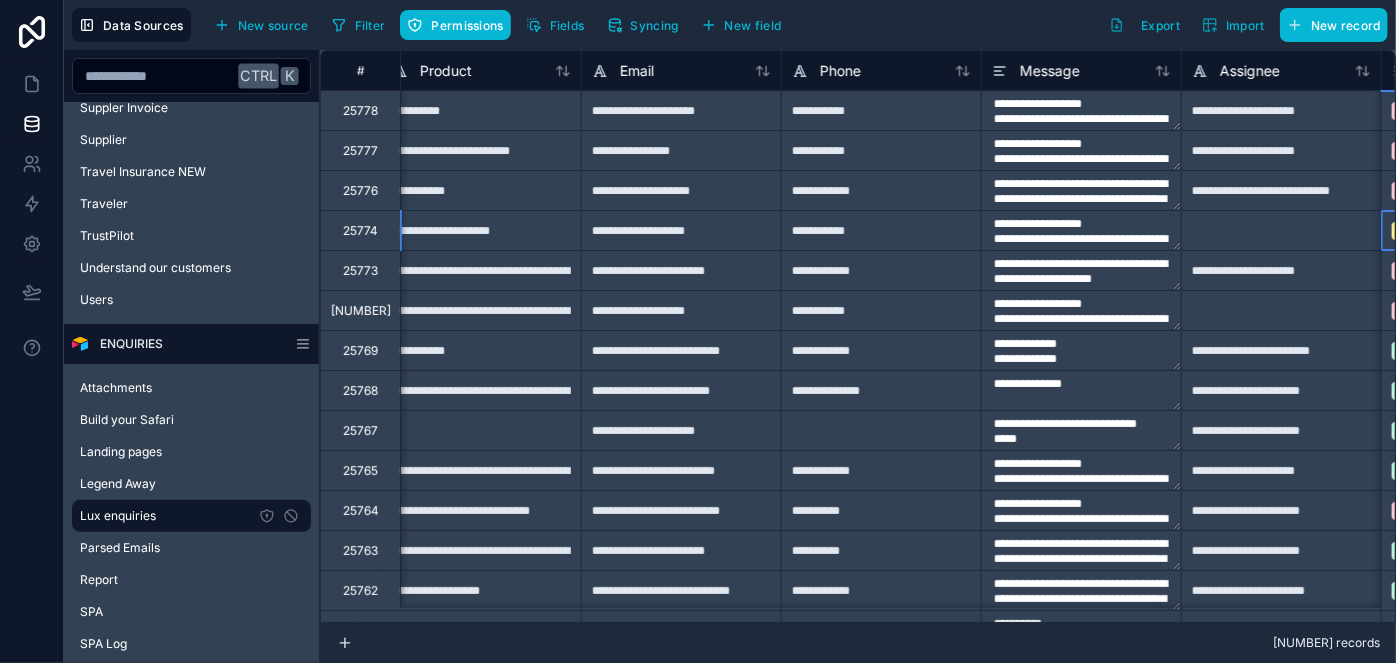 scroll, scrollTop: 0, scrollLeft: 819, axis: horizontal 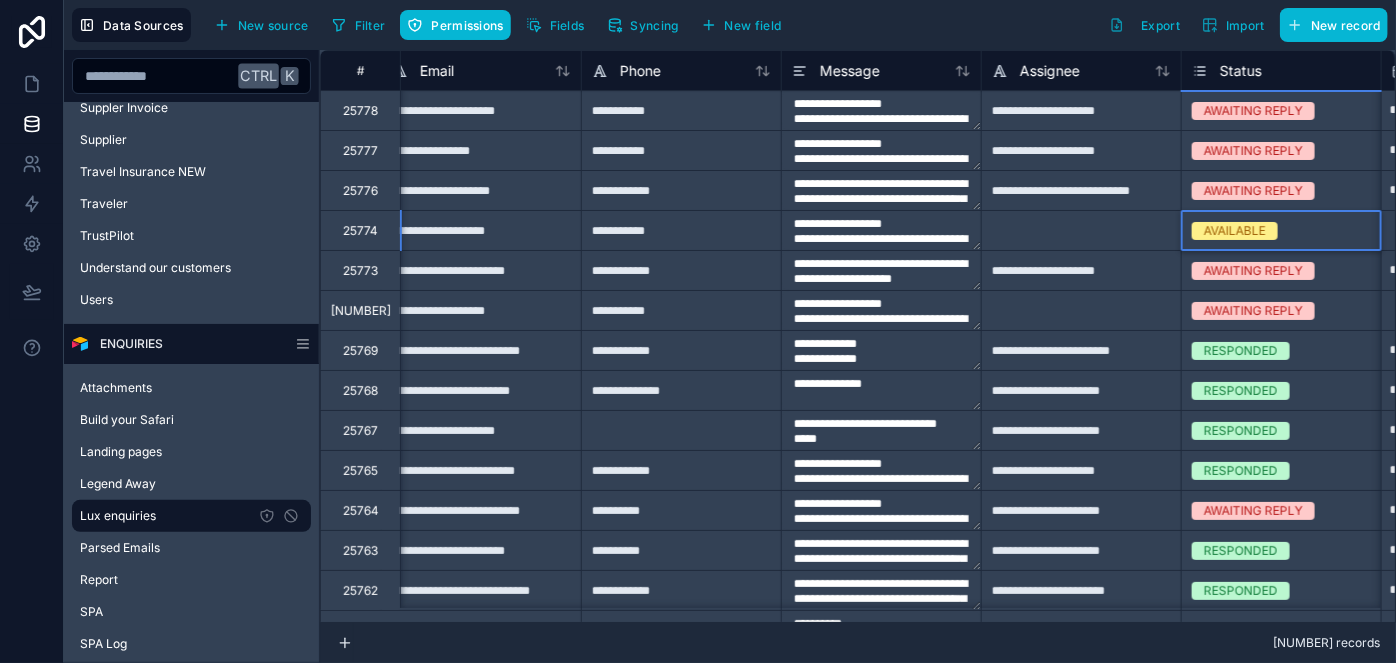 click on "AVAILABLE" at bounding box center (1235, 231) 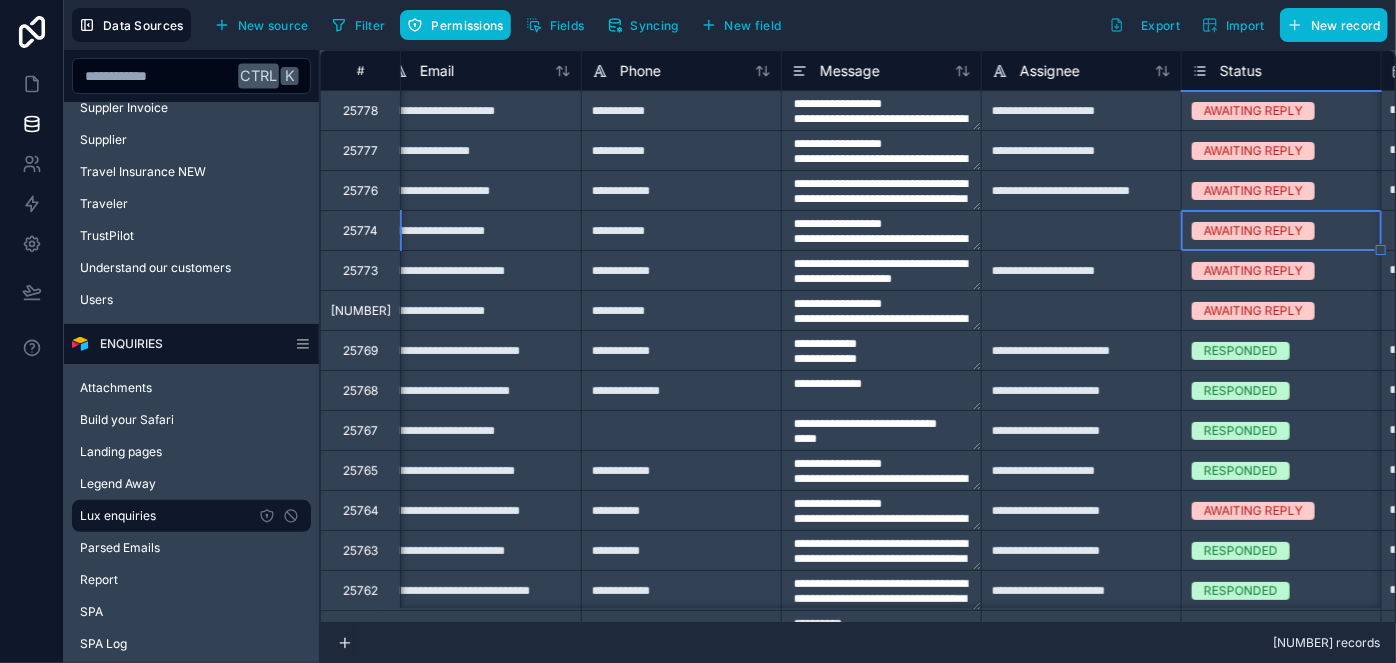 click on "**********" at bounding box center [1081, 270] 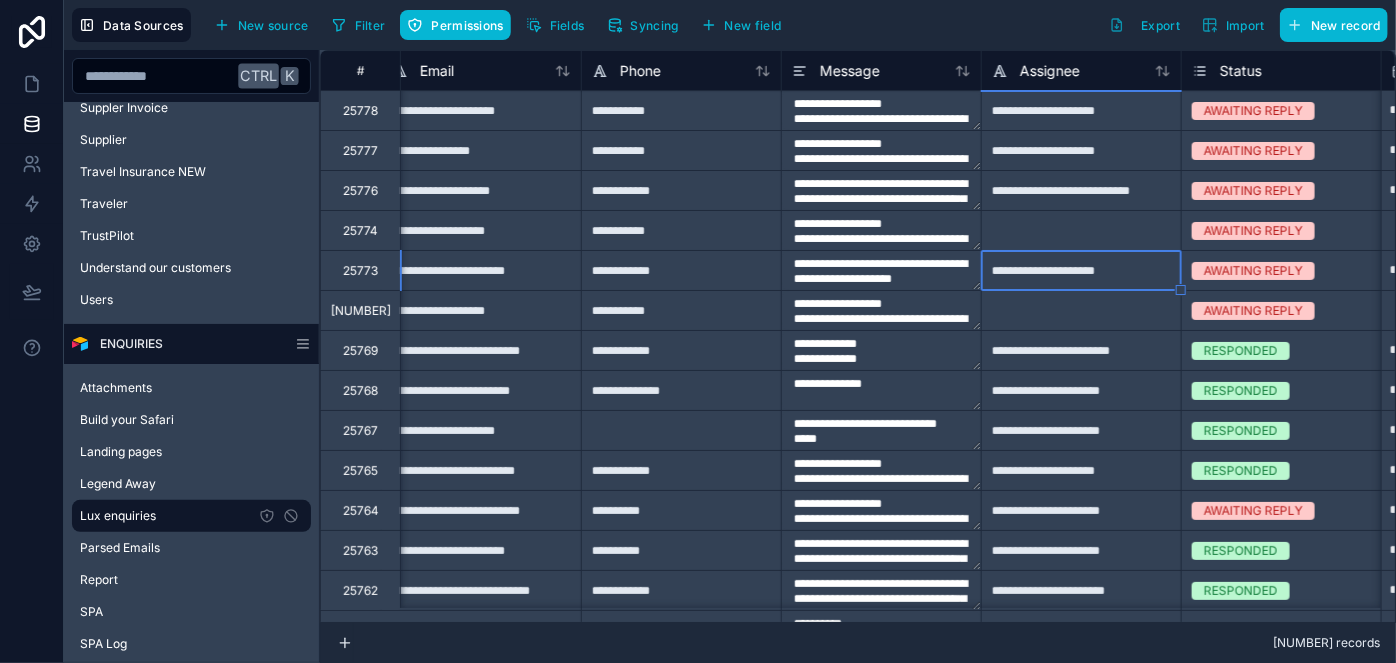 click at bounding box center [1081, 230] 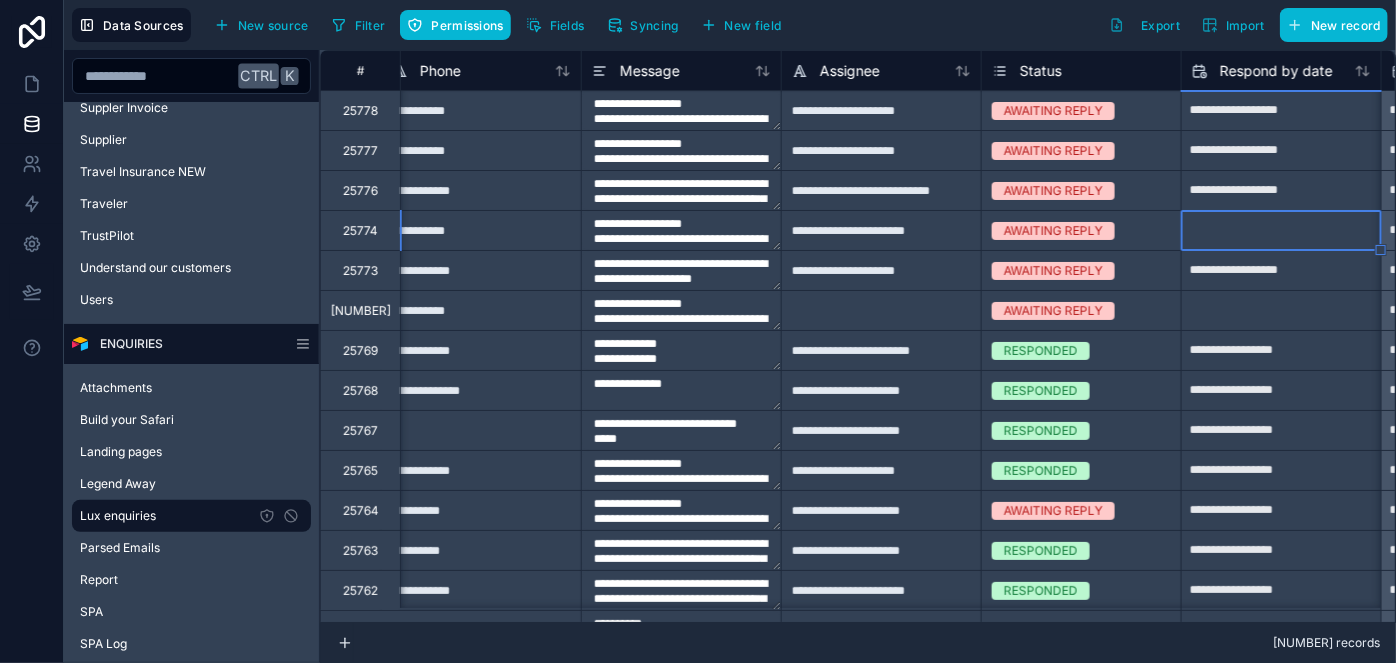 scroll, scrollTop: 0, scrollLeft: 1219, axis: horizontal 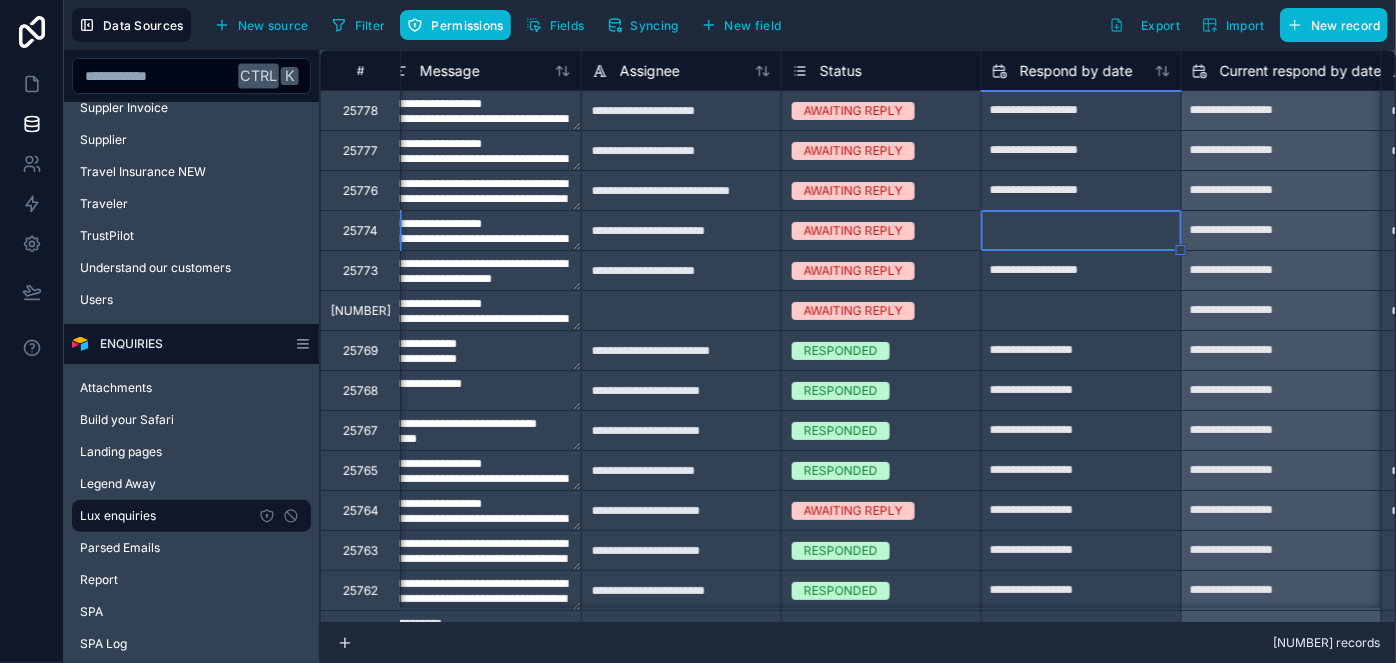 type on "**********" 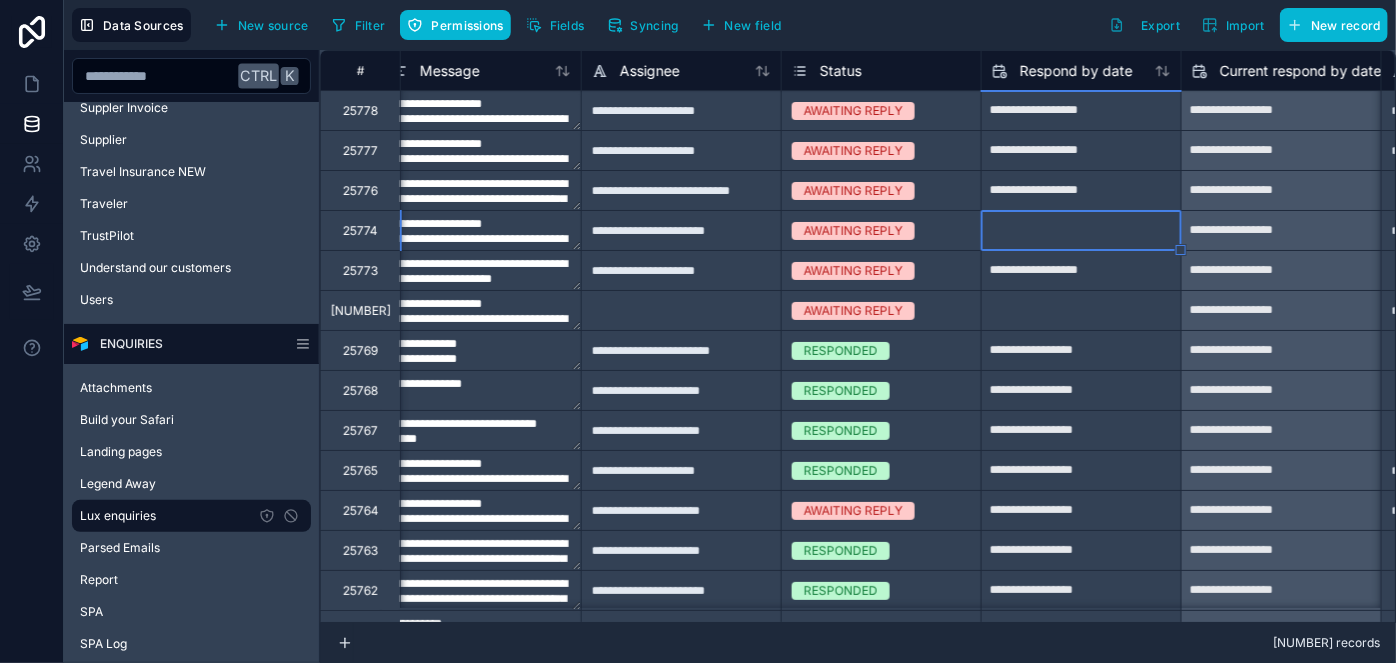 type on "**********" 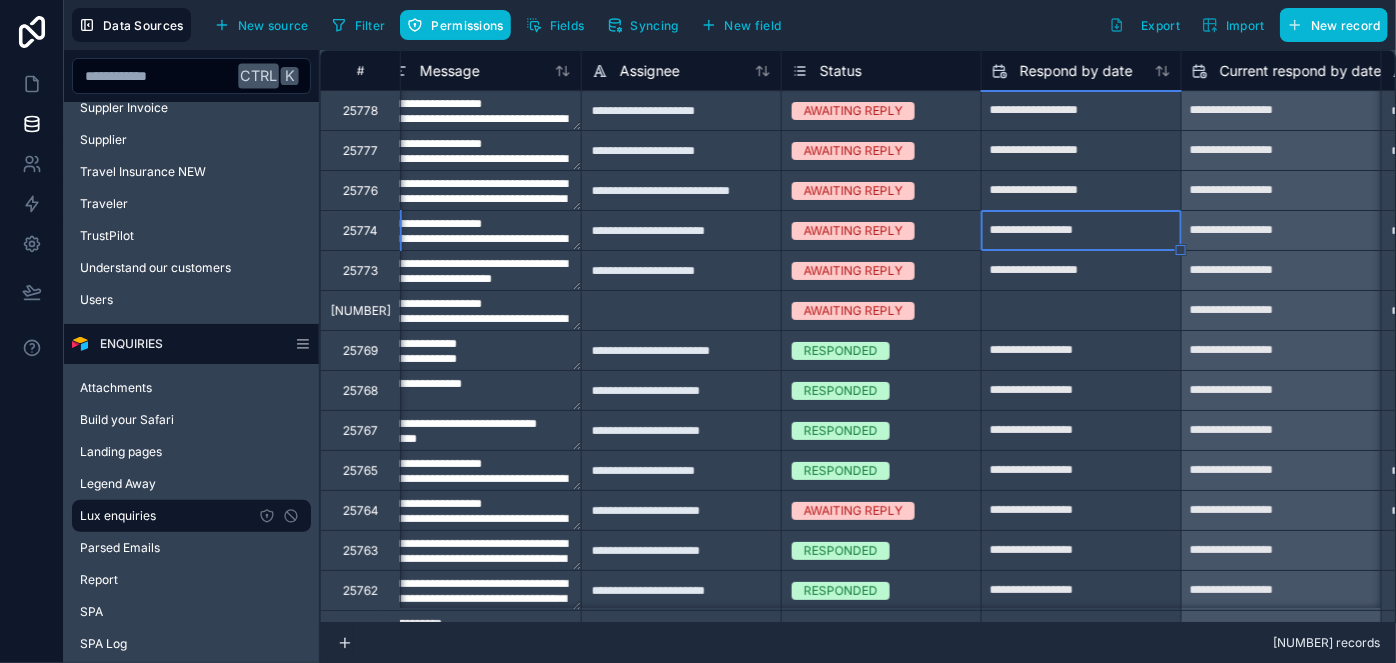 type on "**********" 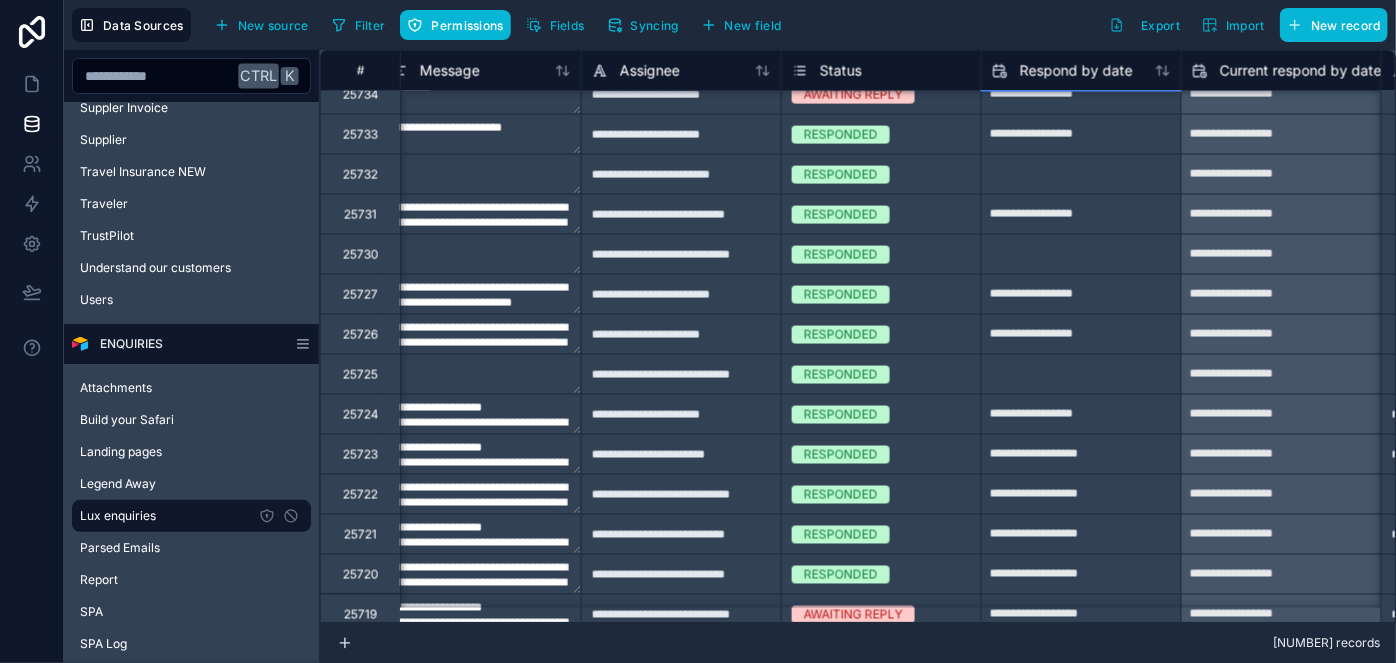 type on "**********" 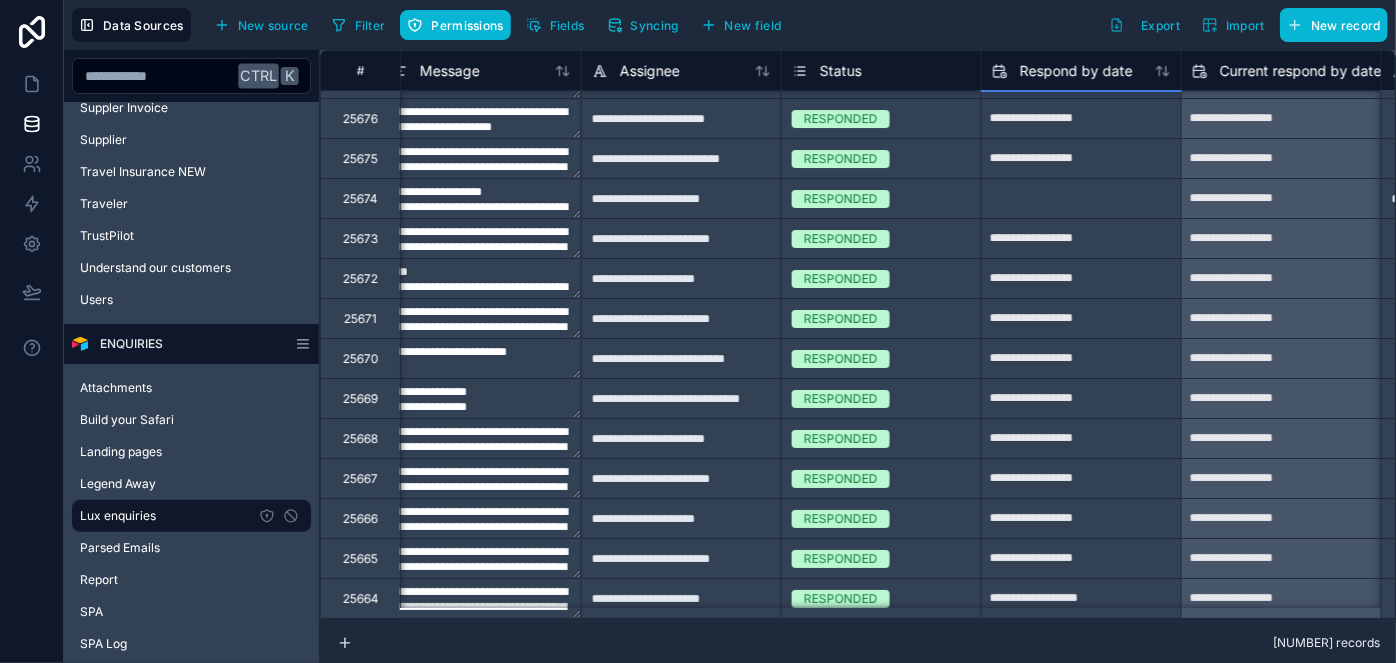 type on "**********" 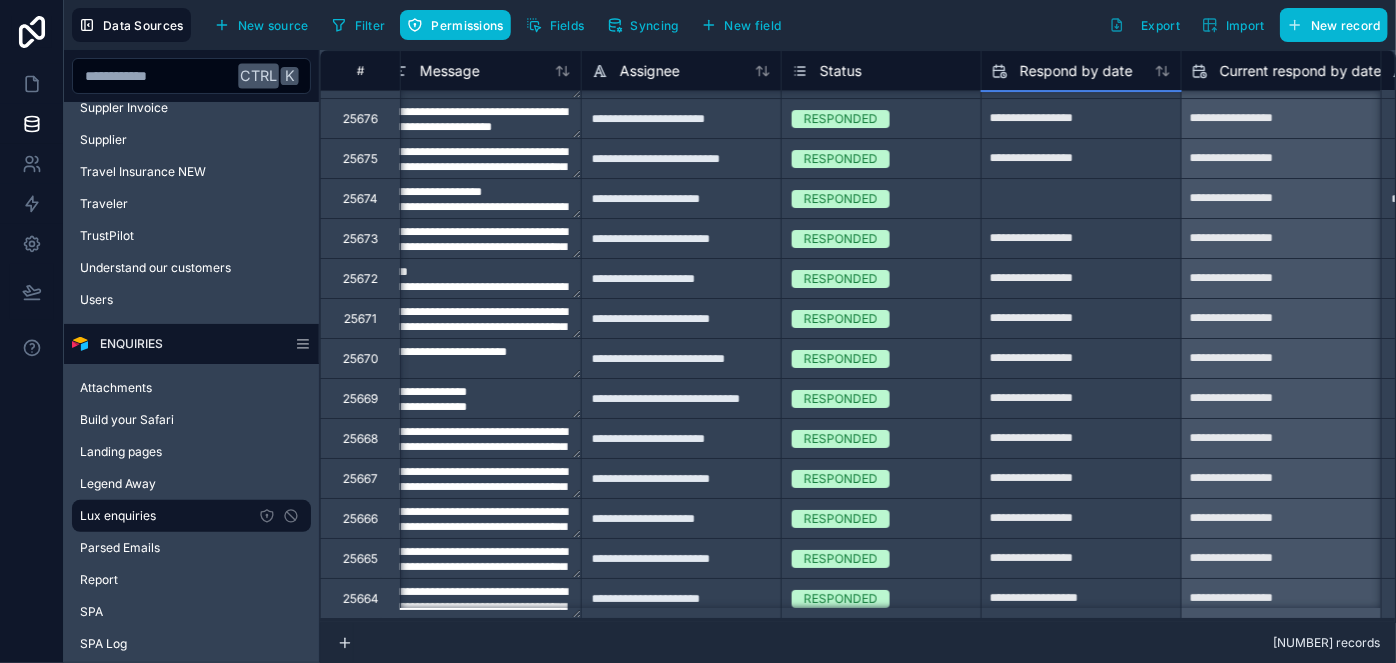 type on "**********" 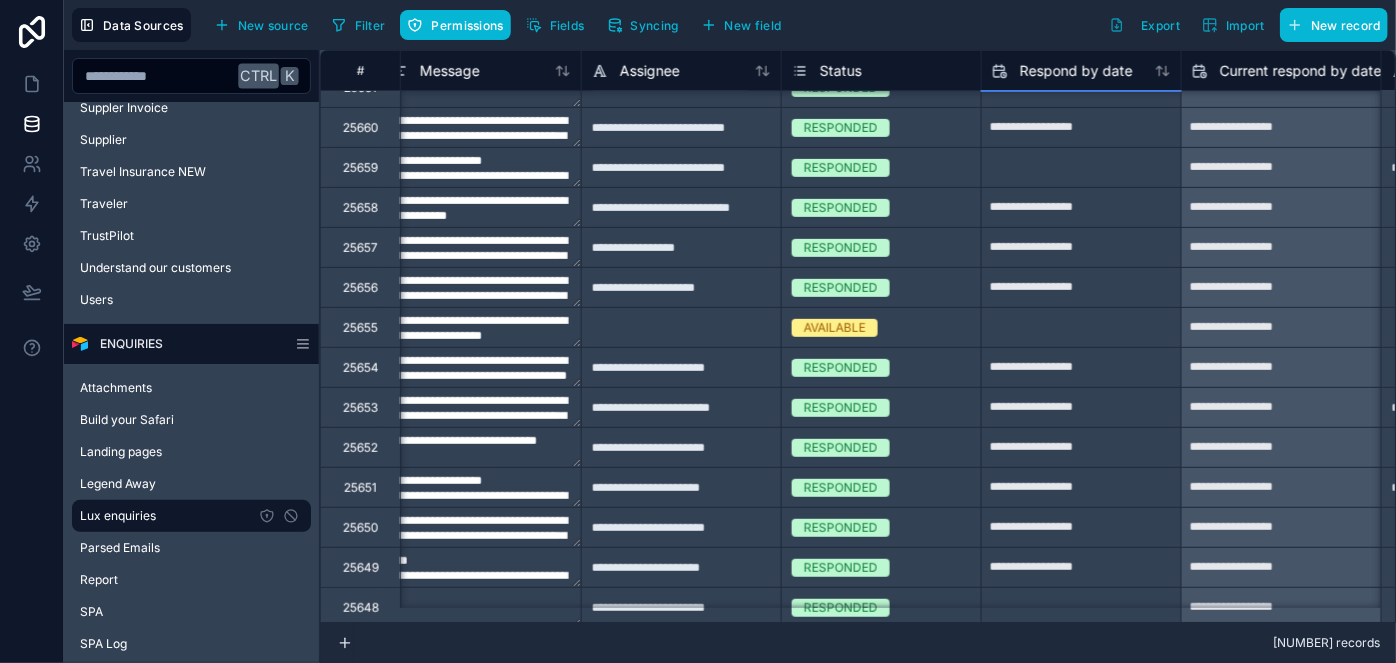 scroll, scrollTop: 4272, scrollLeft: 1219, axis: both 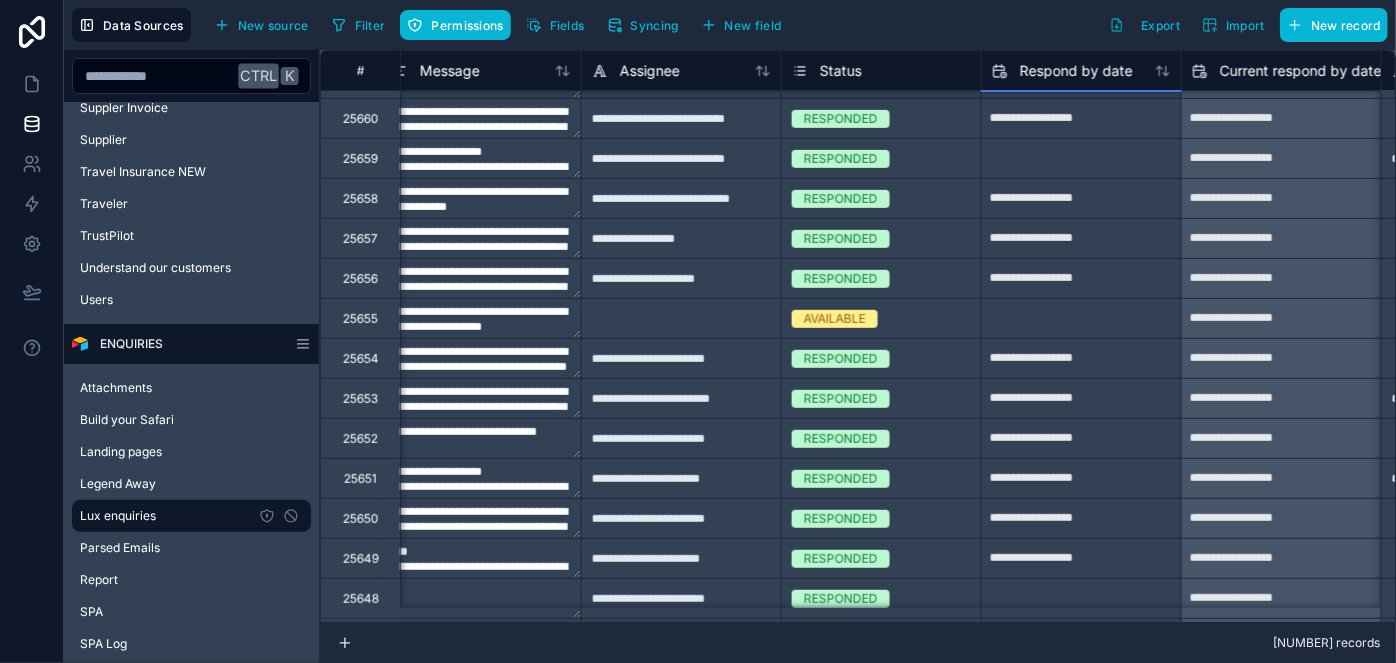 type on "**********" 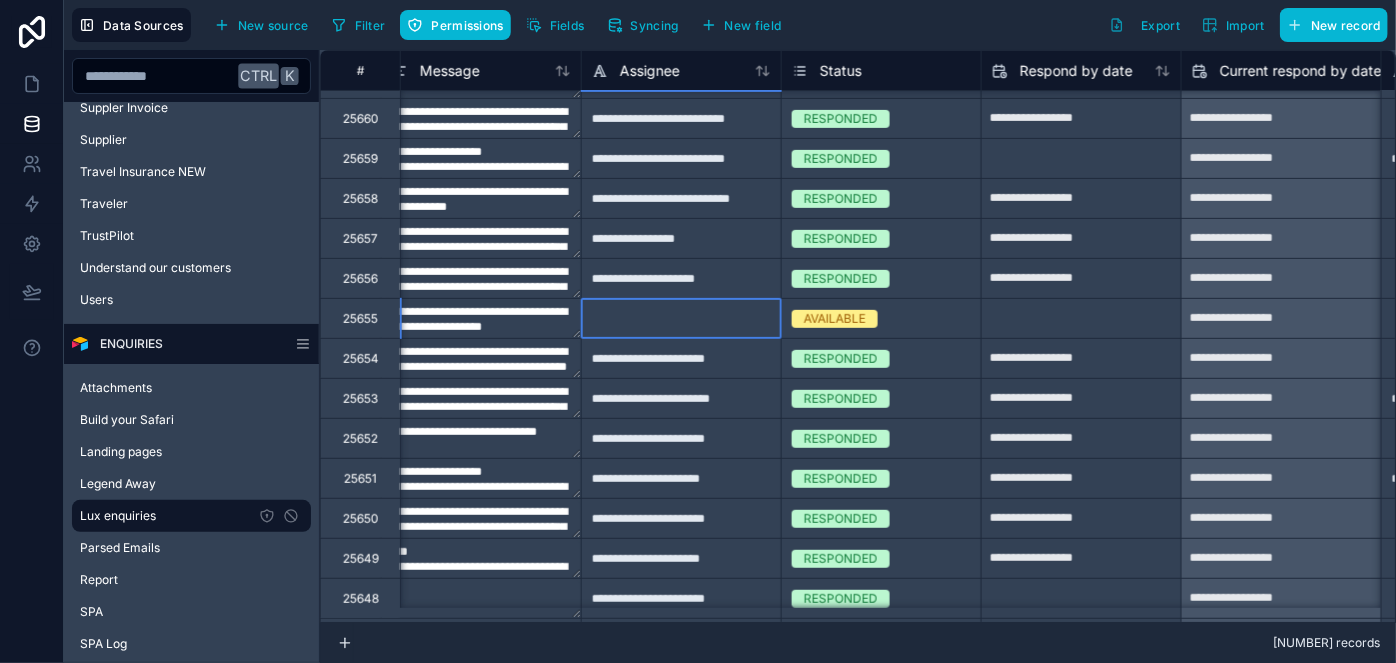 click at bounding box center (681, 318) 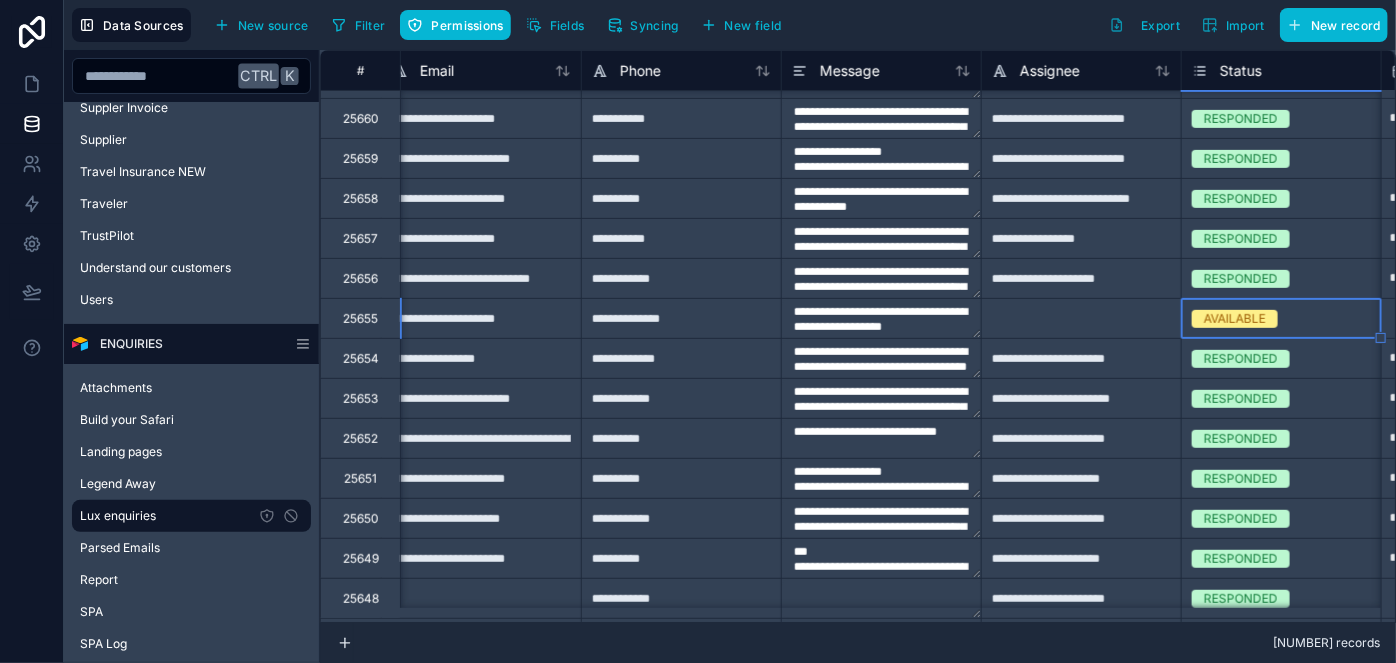 scroll, scrollTop: 4272, scrollLeft: 1019, axis: both 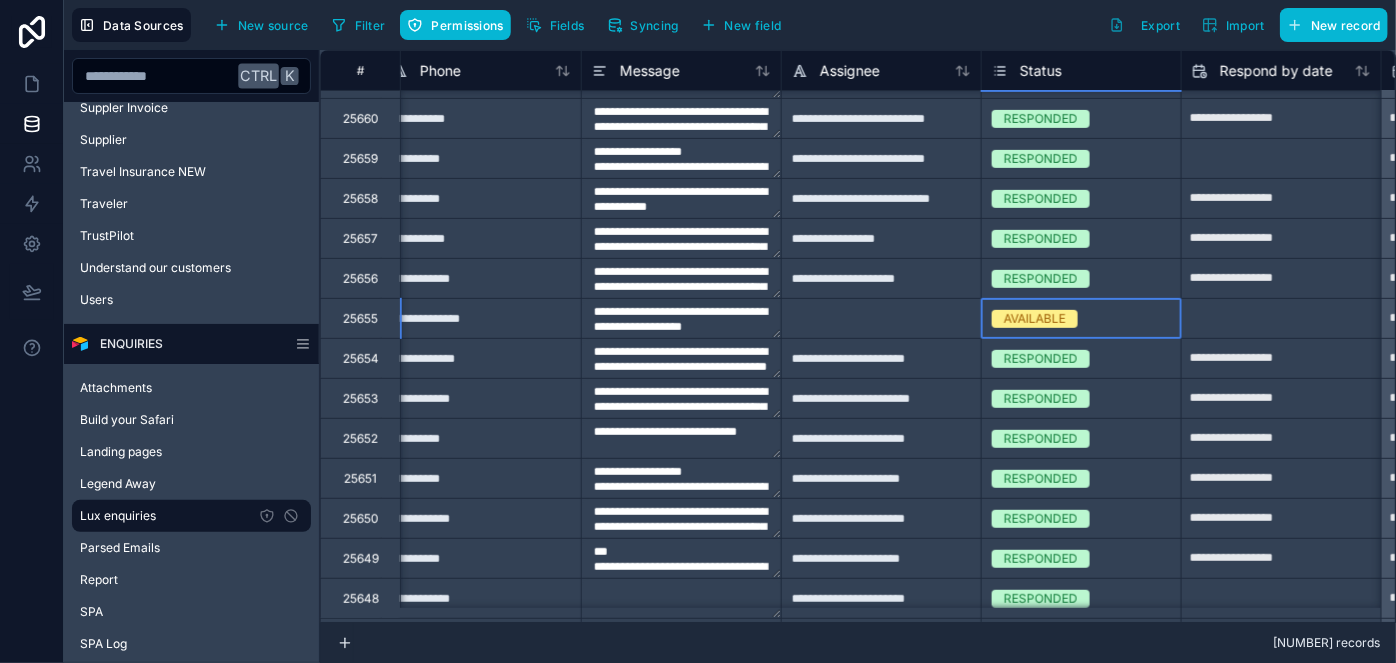 click on "AVAILABLE" at bounding box center (1035, 319) 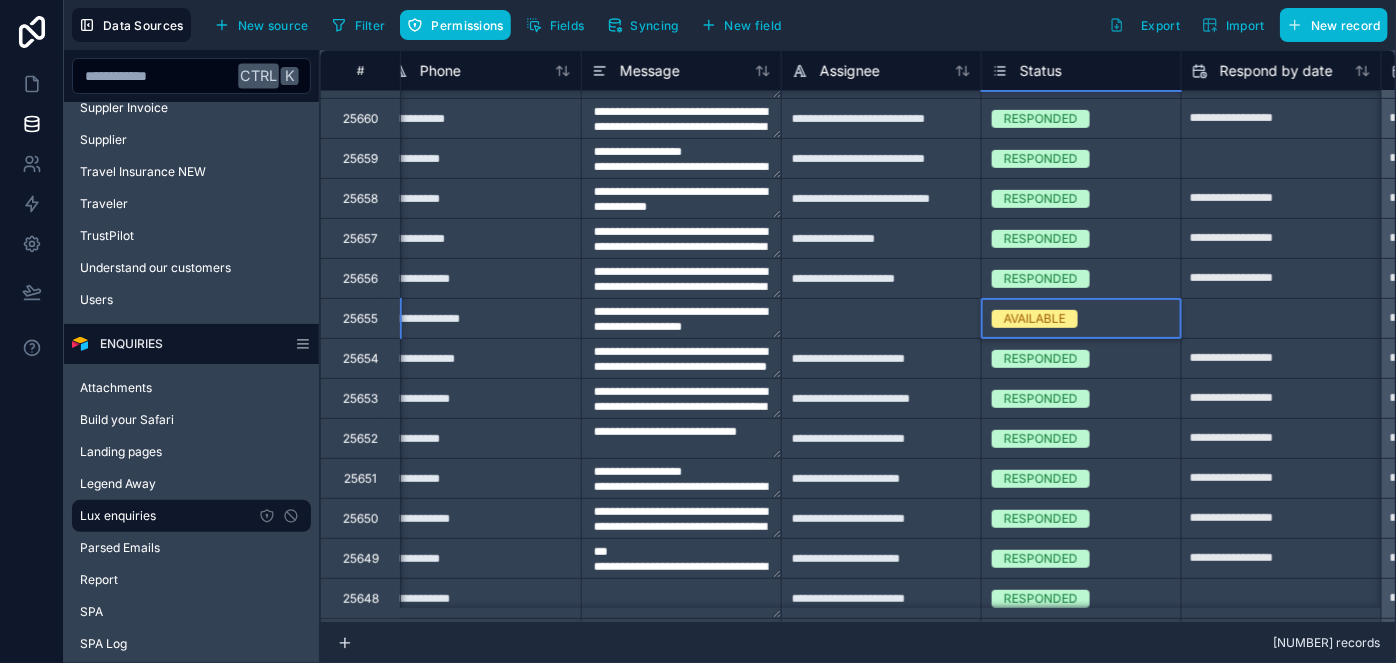 click on "AVAILABLE" at bounding box center (1035, 319) 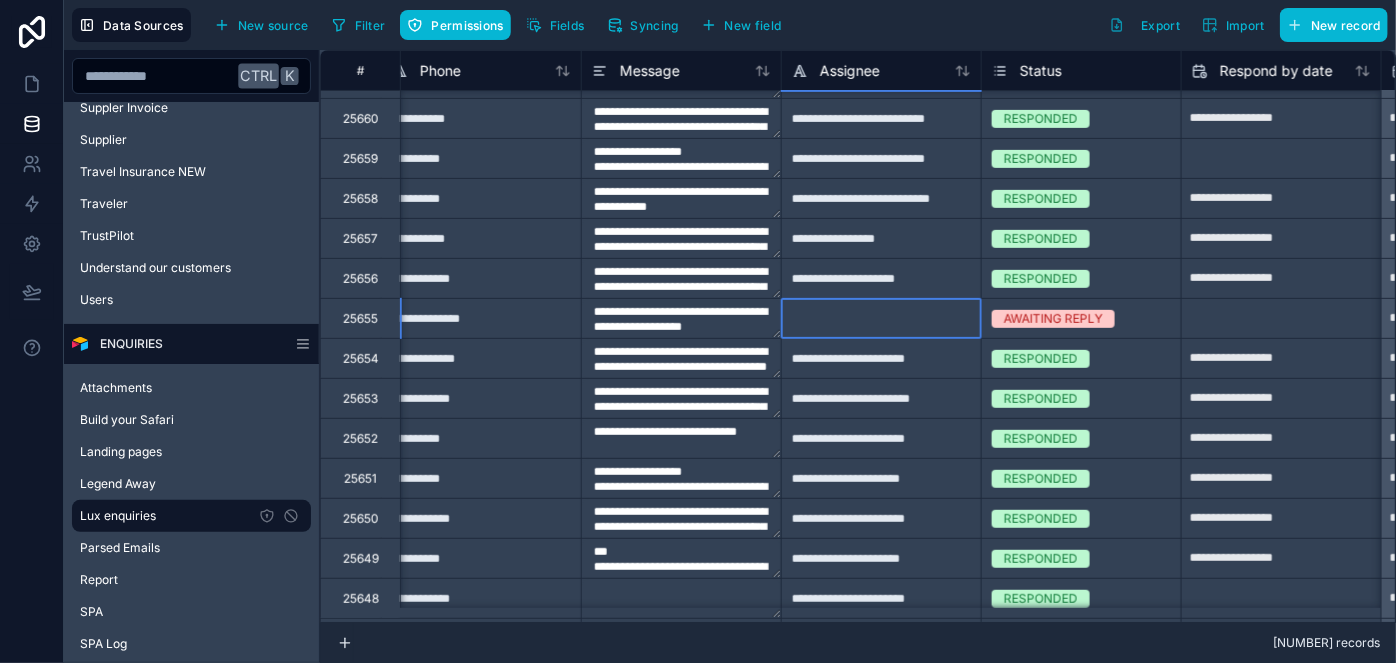 click at bounding box center [881, 318] 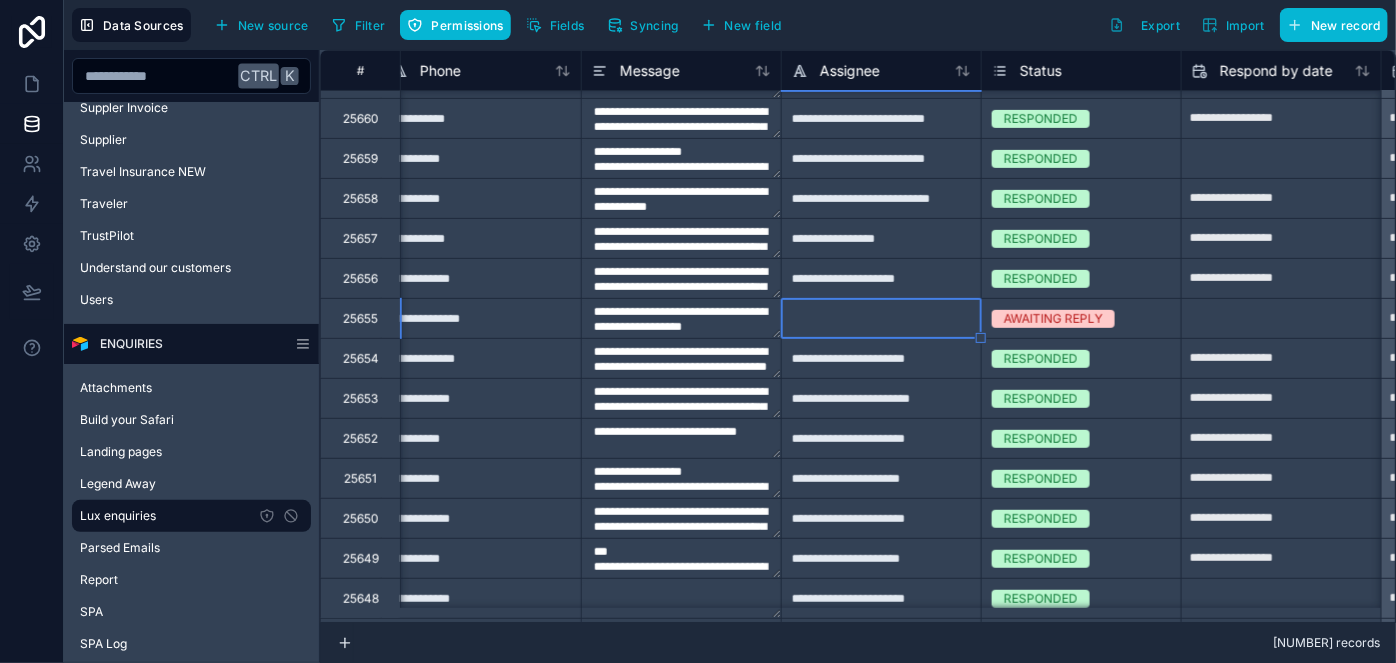 type on "**********" 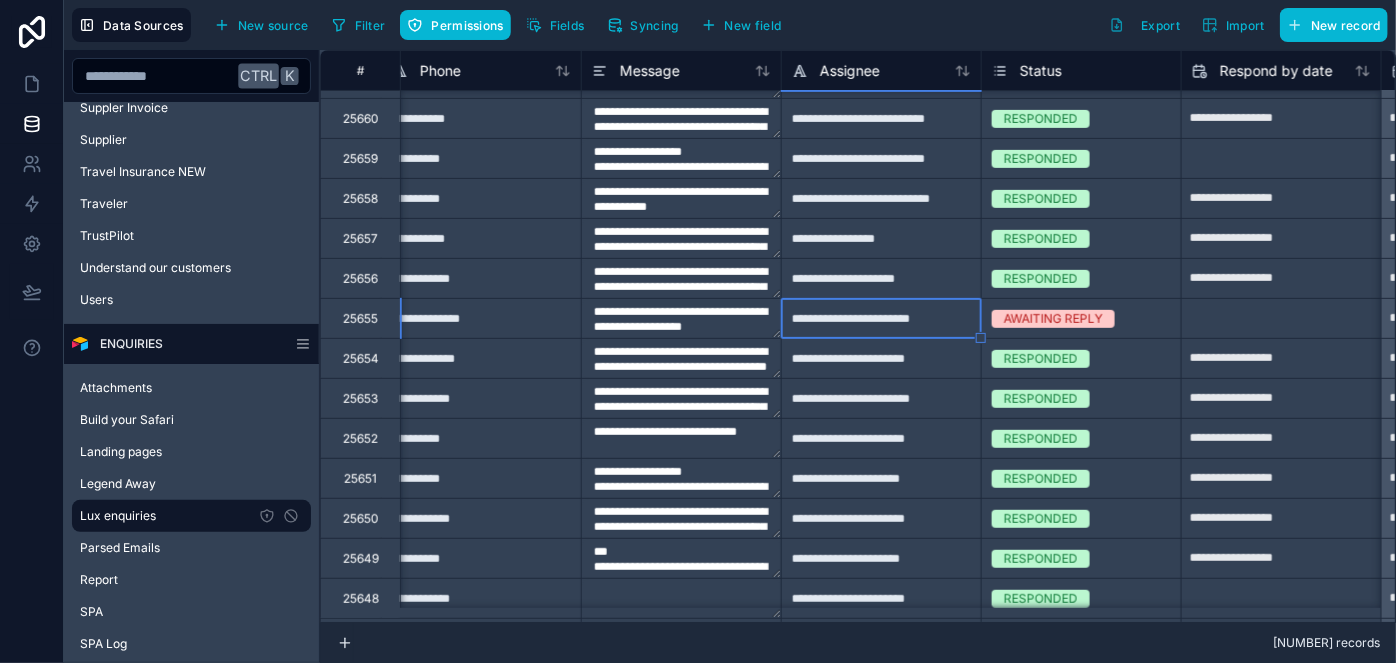type on "**********" 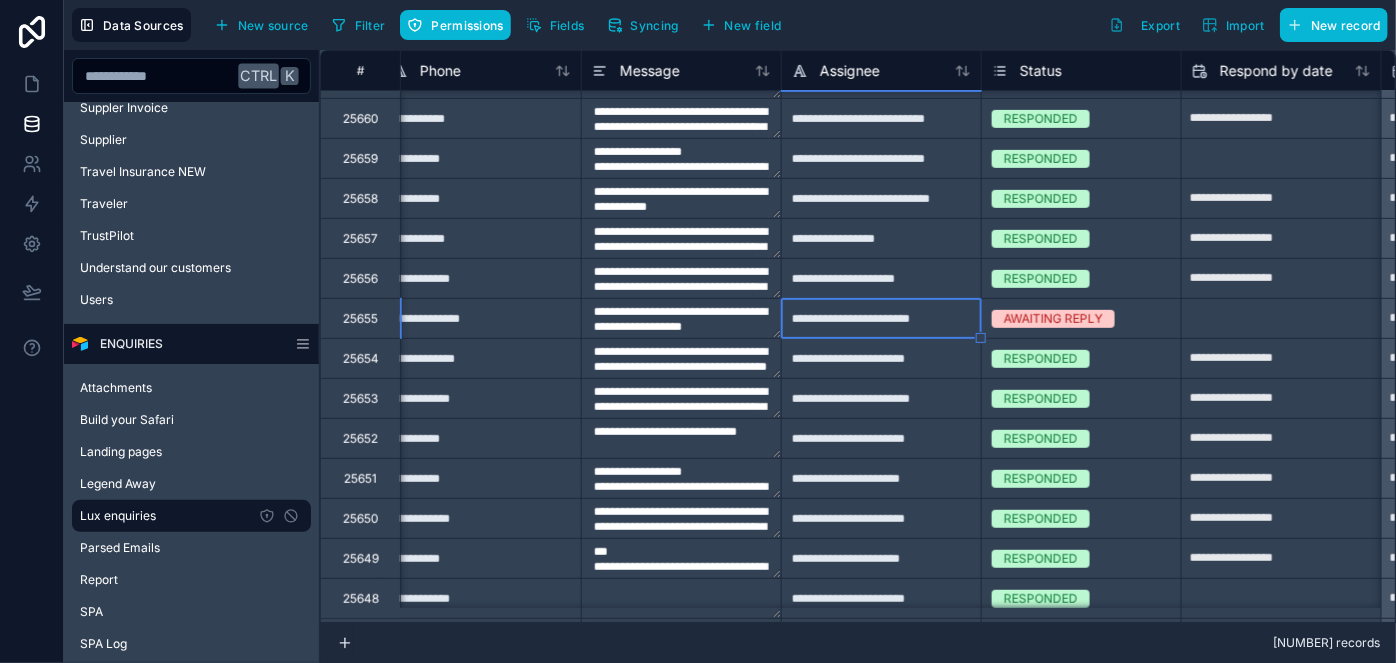 type on "**********" 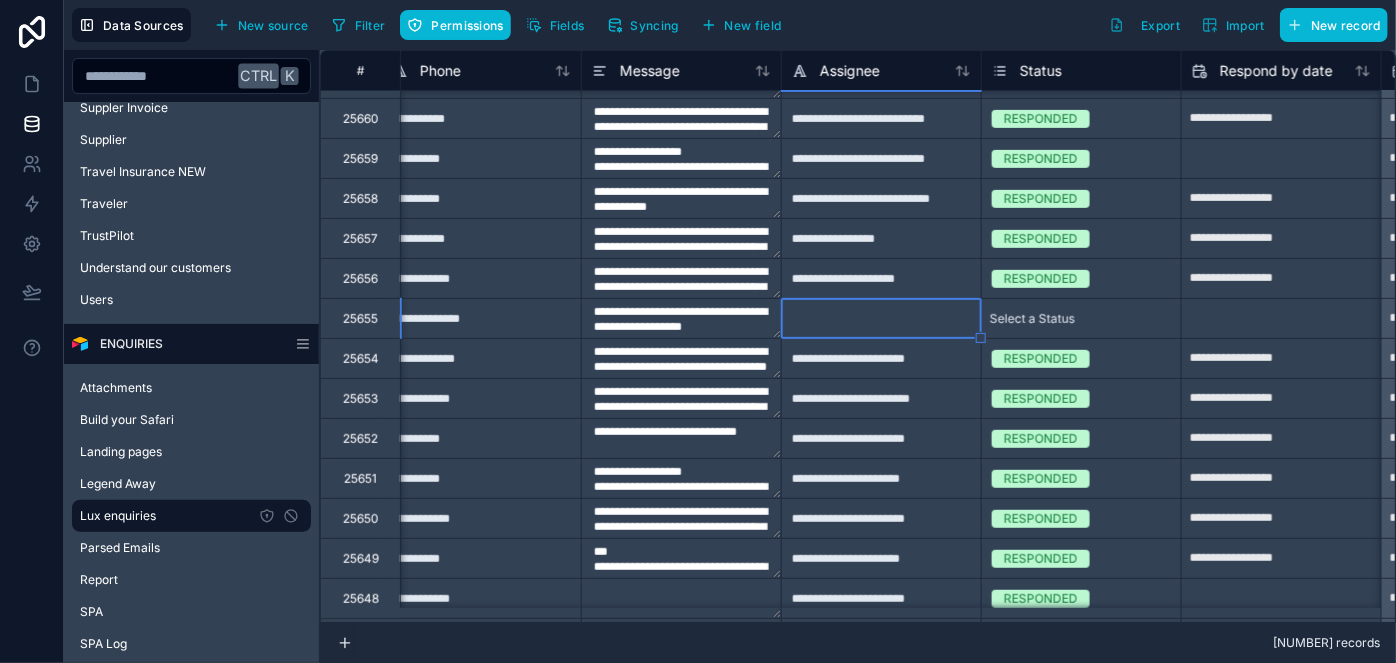 type on "**********" 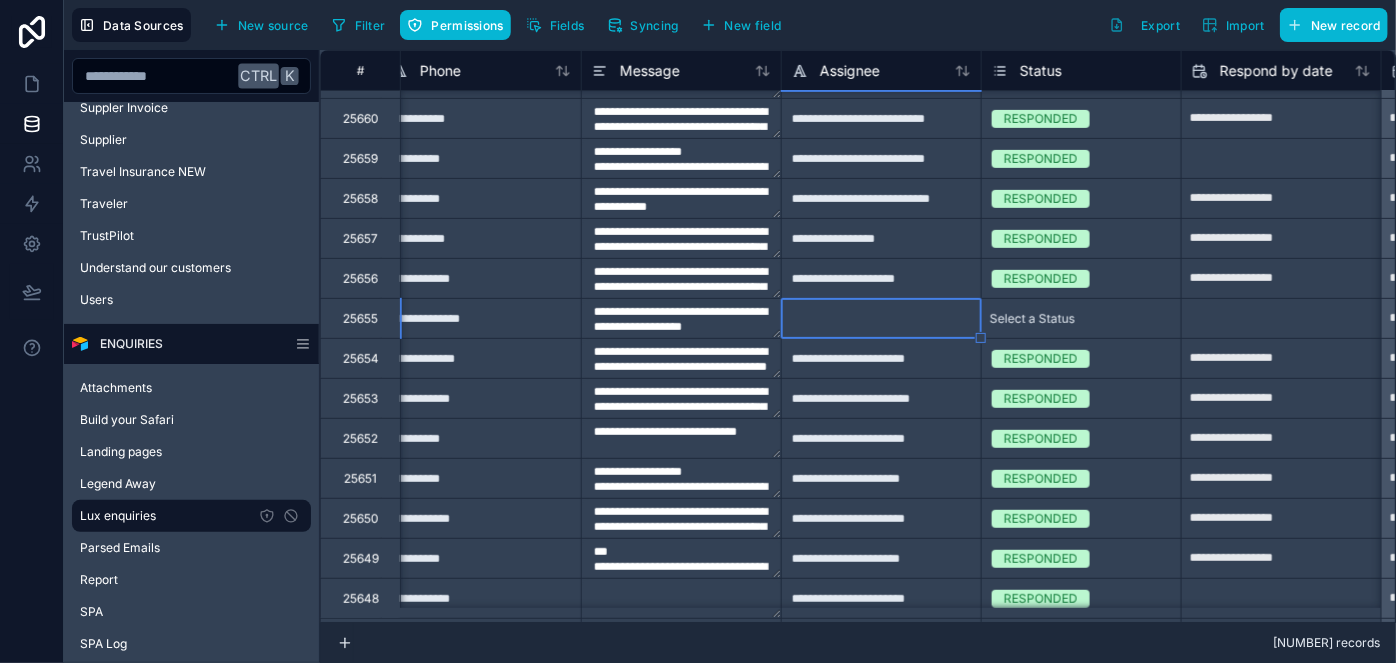 type on "**********" 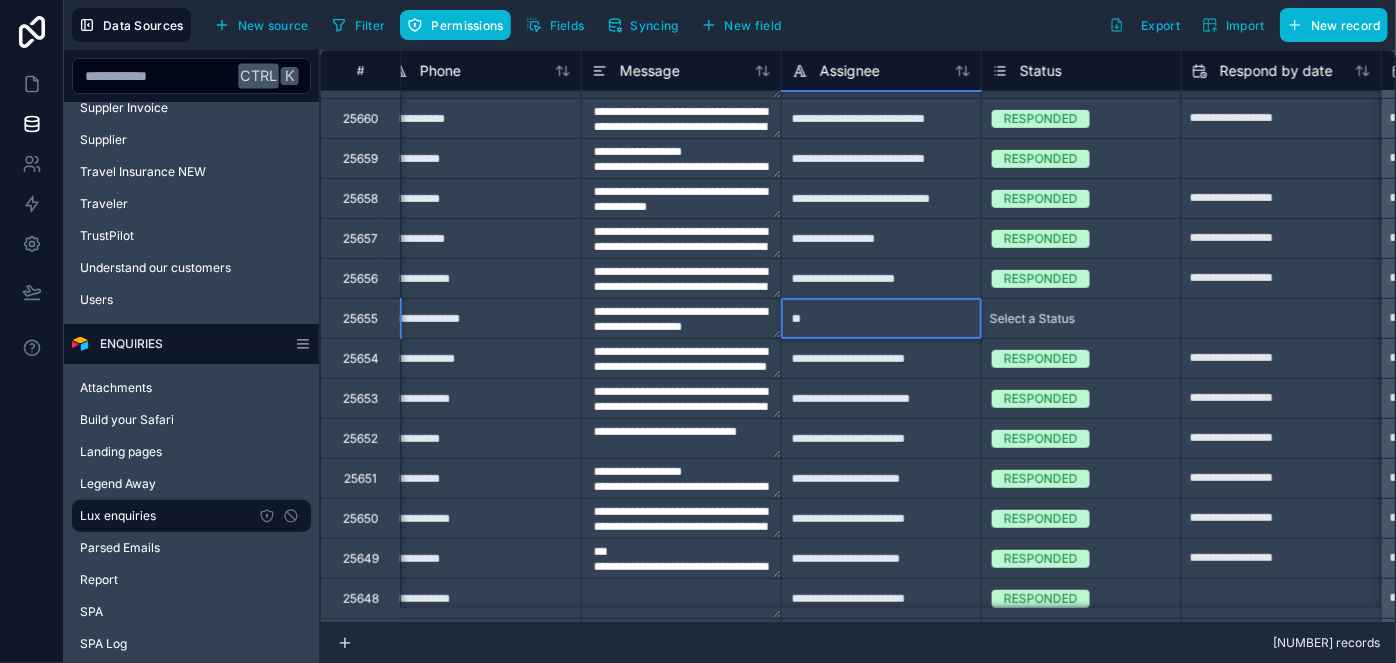 type on "*" 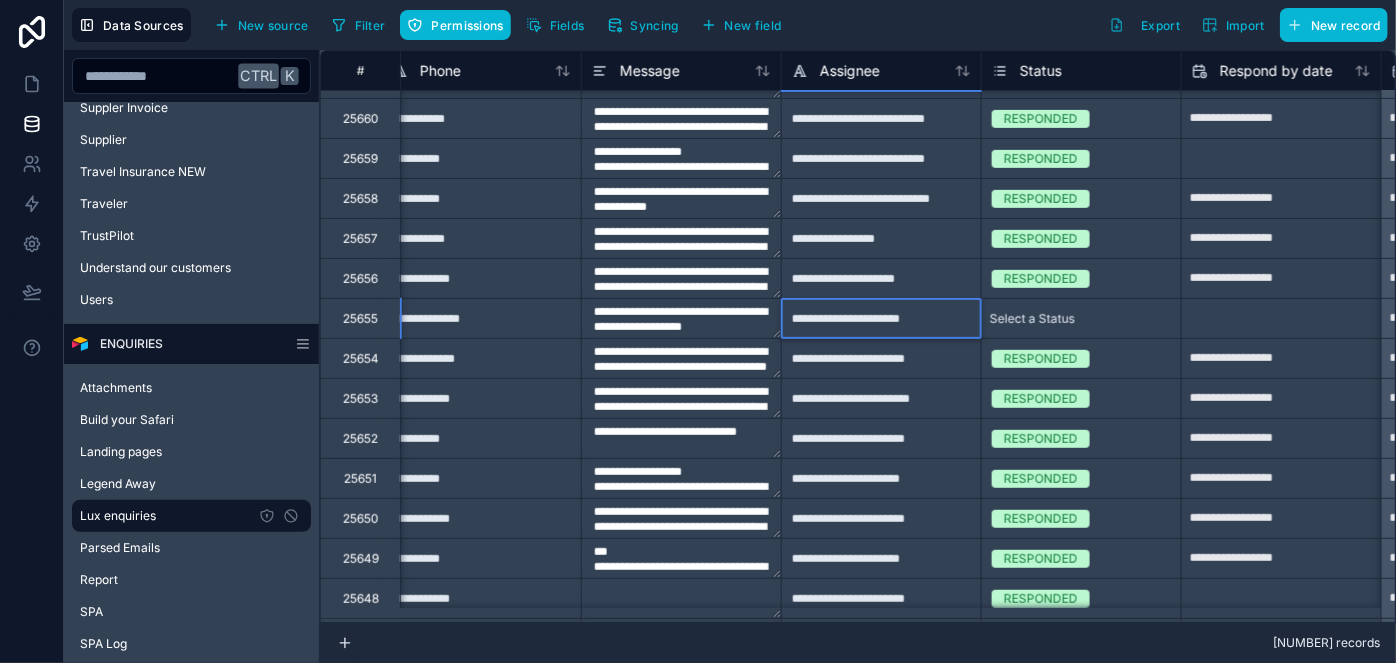 type on "**********" 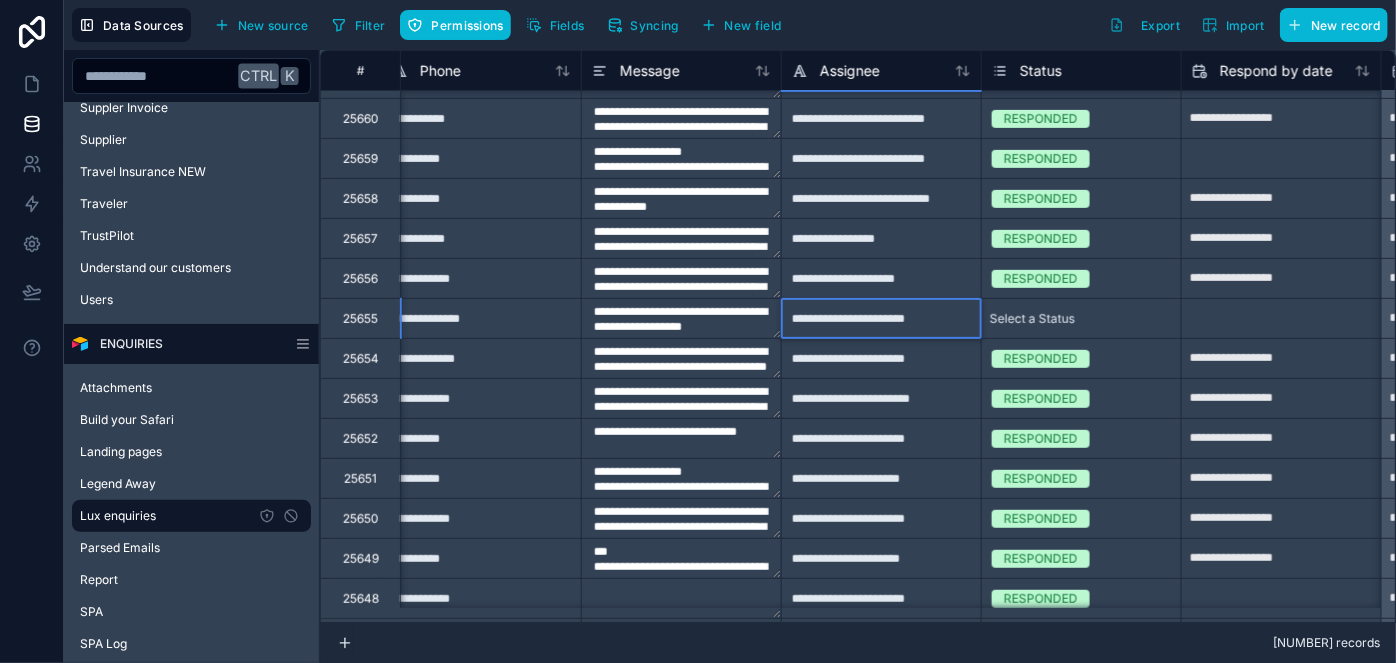 click at bounding box center (1126, 319) 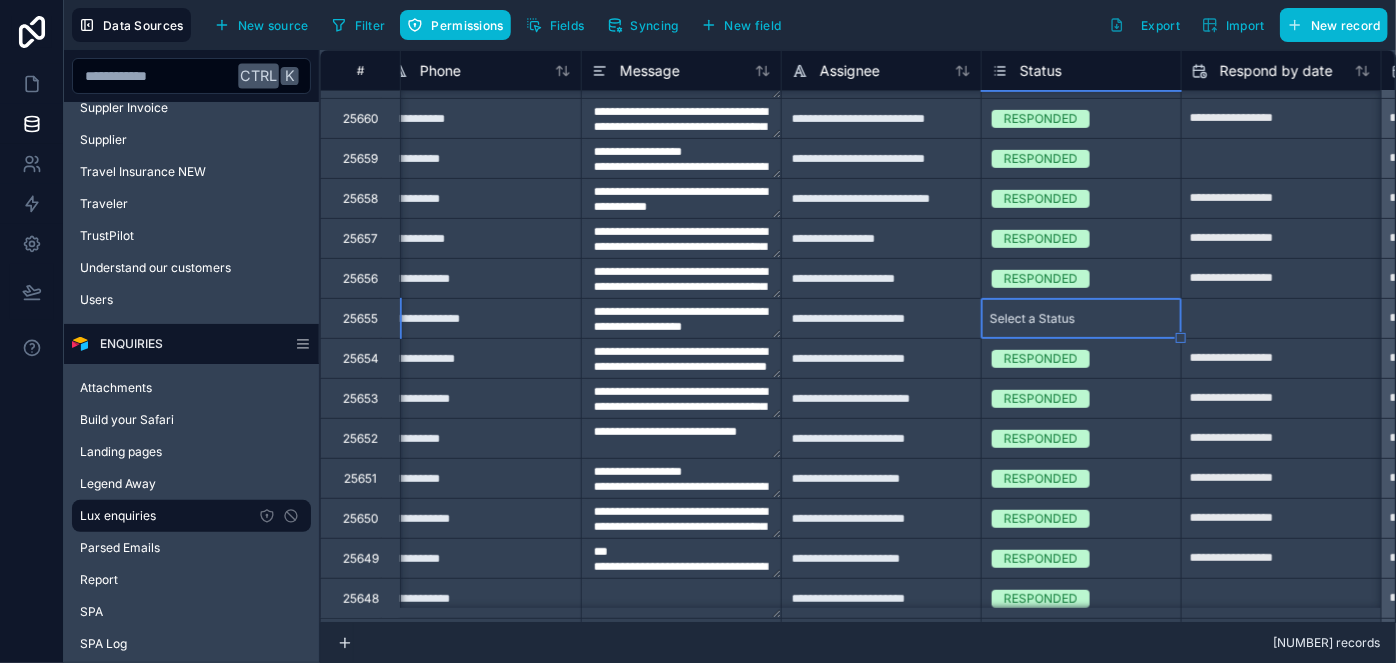 click at bounding box center (1126, 319) 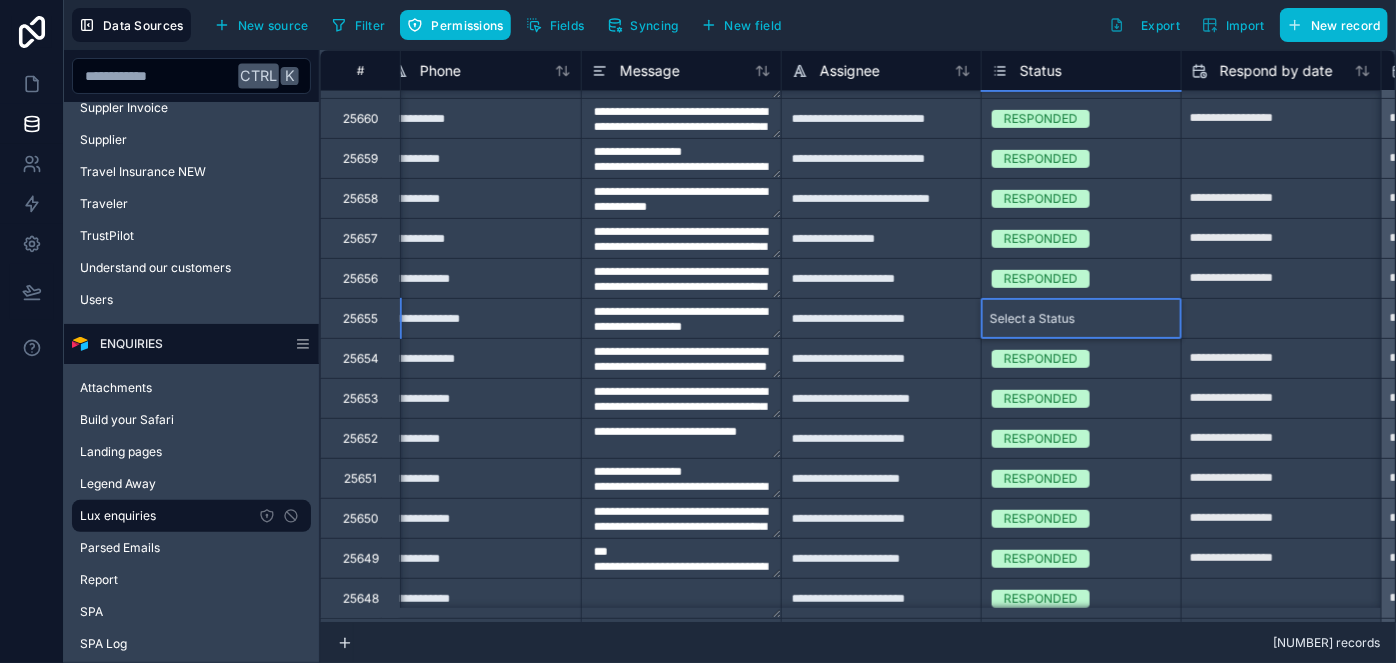click on "AWAITING REPLY" at bounding box center (698, 735) 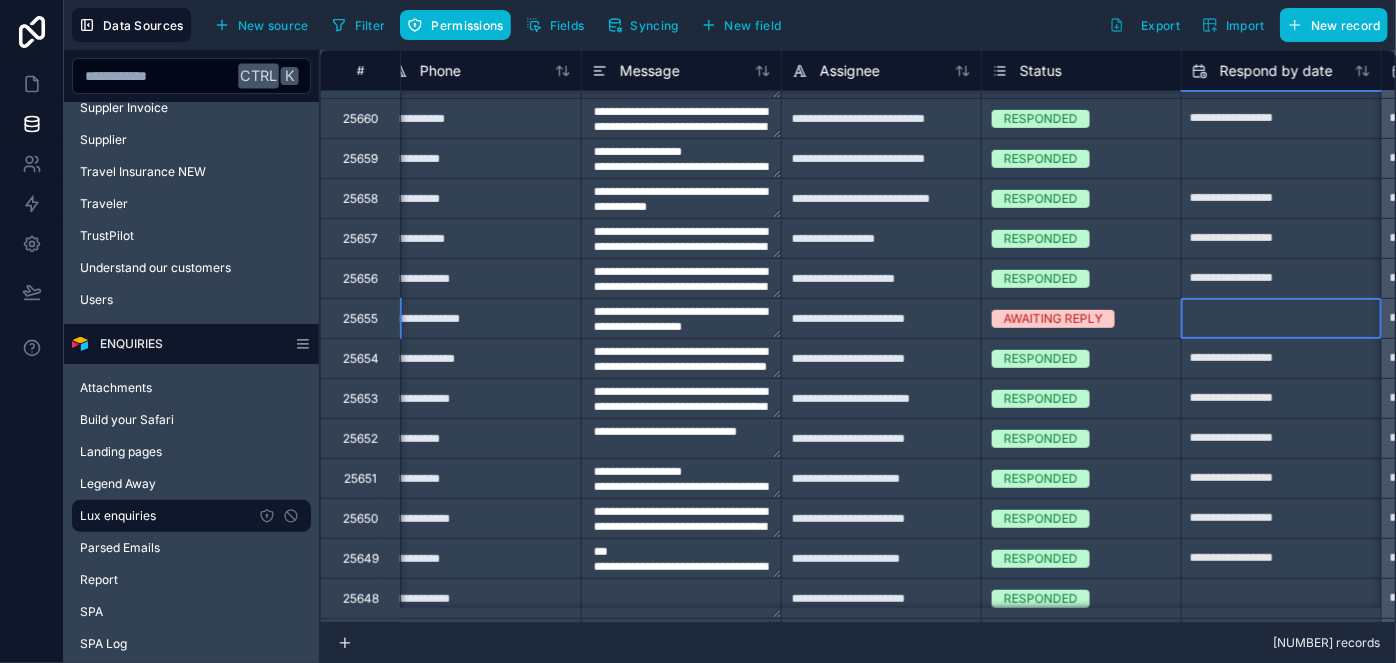 click at bounding box center [1281, -161] 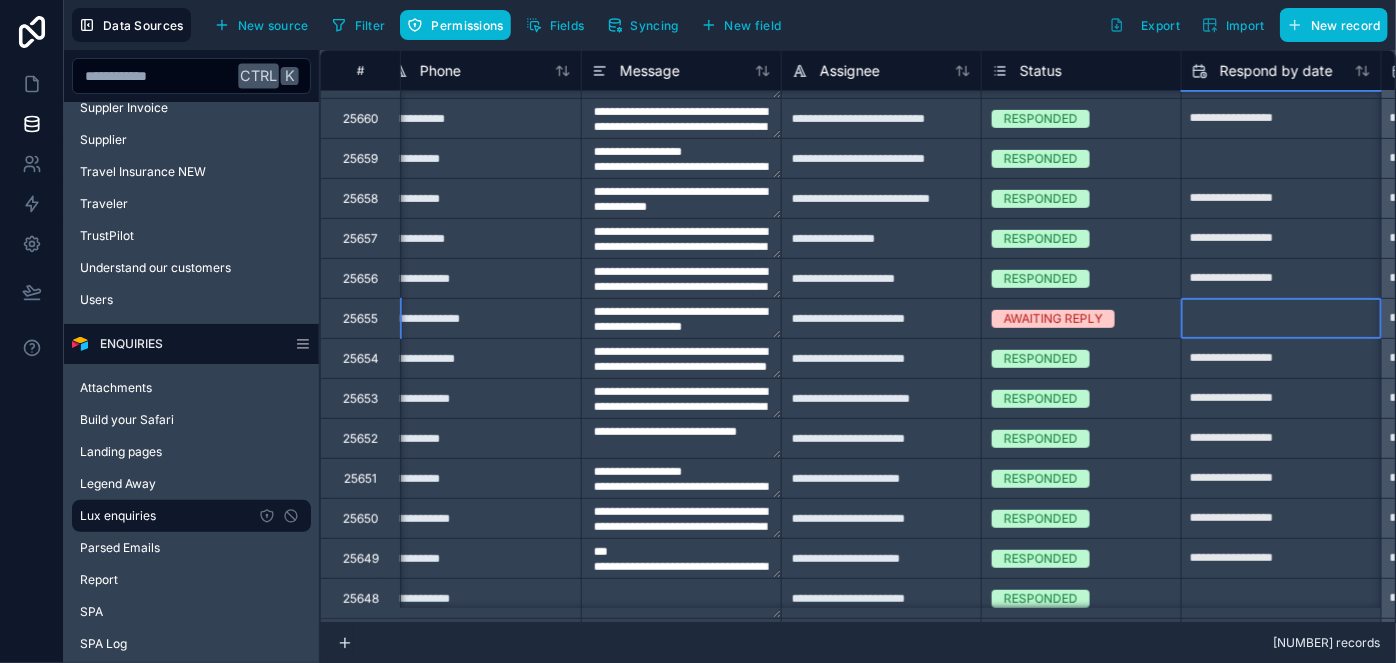 select on "****" 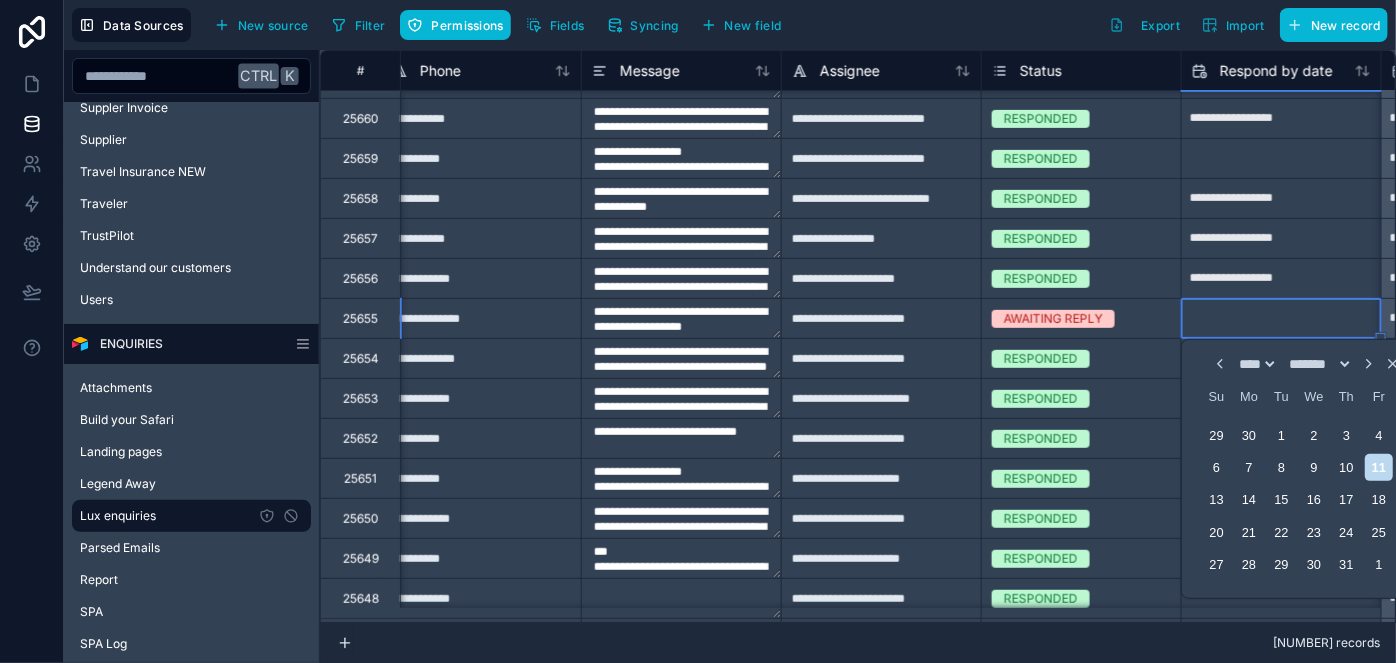 type on "**********" 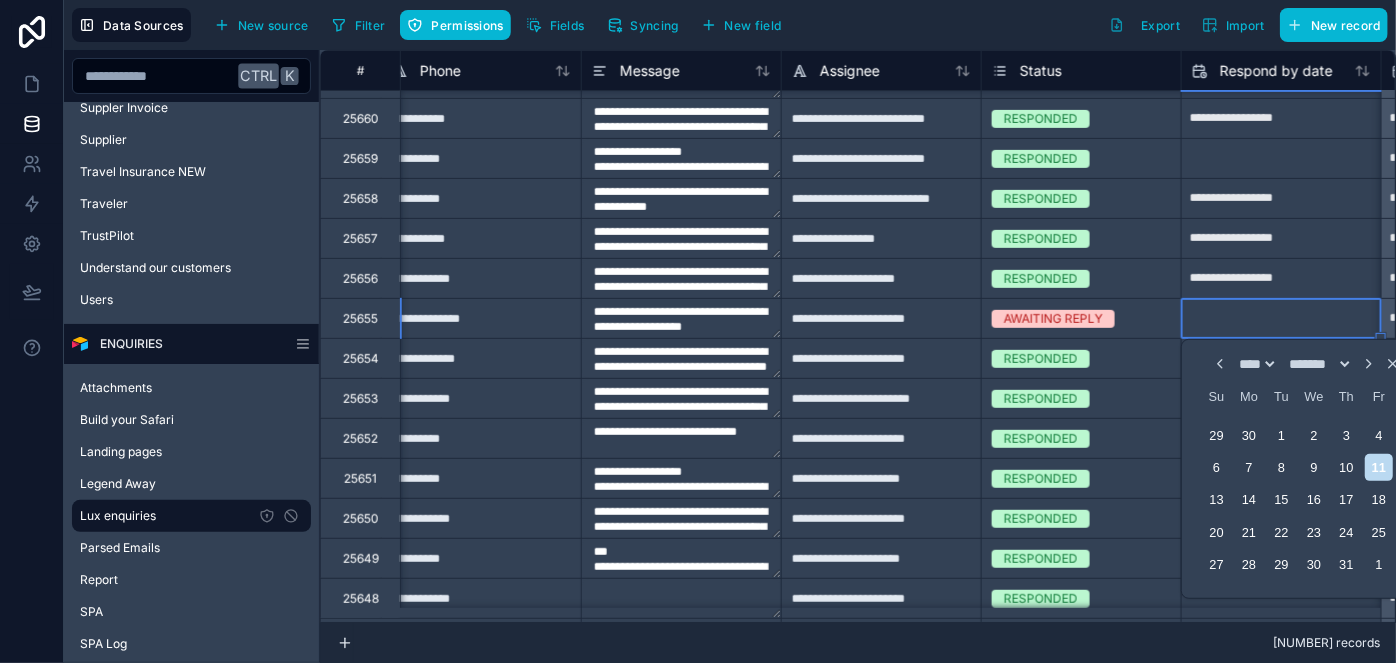 scroll, scrollTop: 4272, scrollLeft: 1219, axis: both 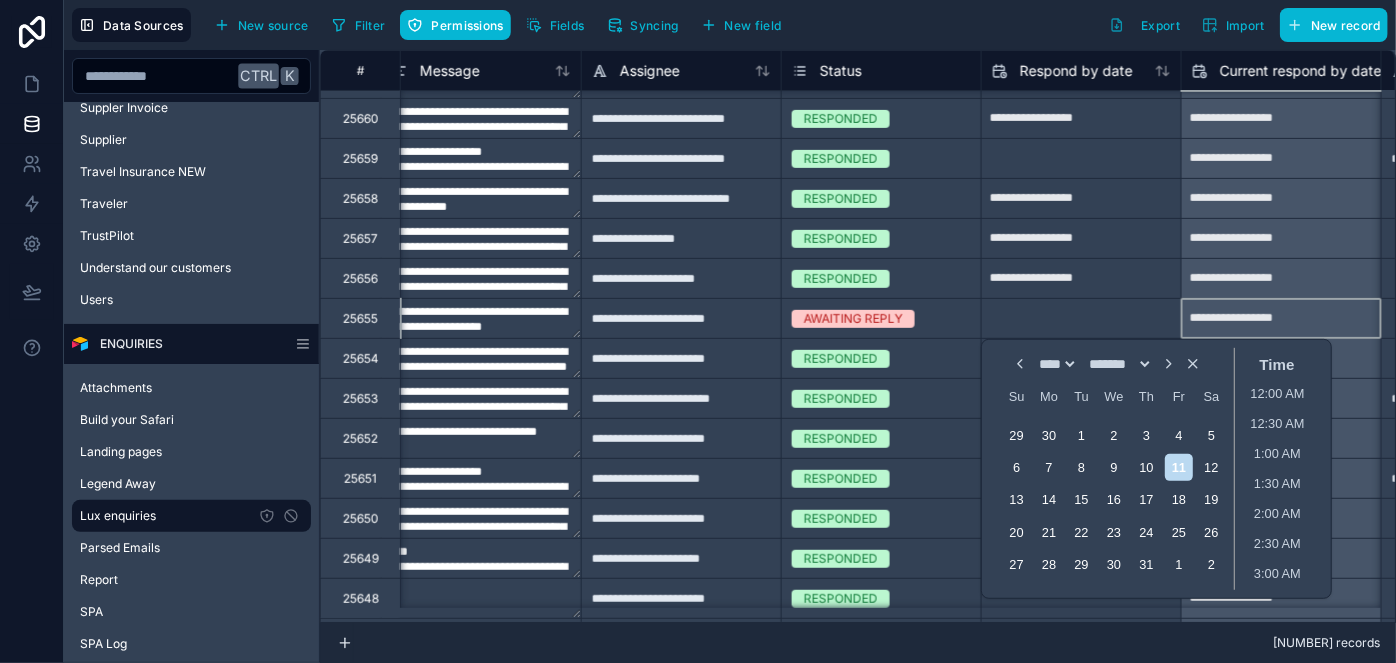 type on "**********" 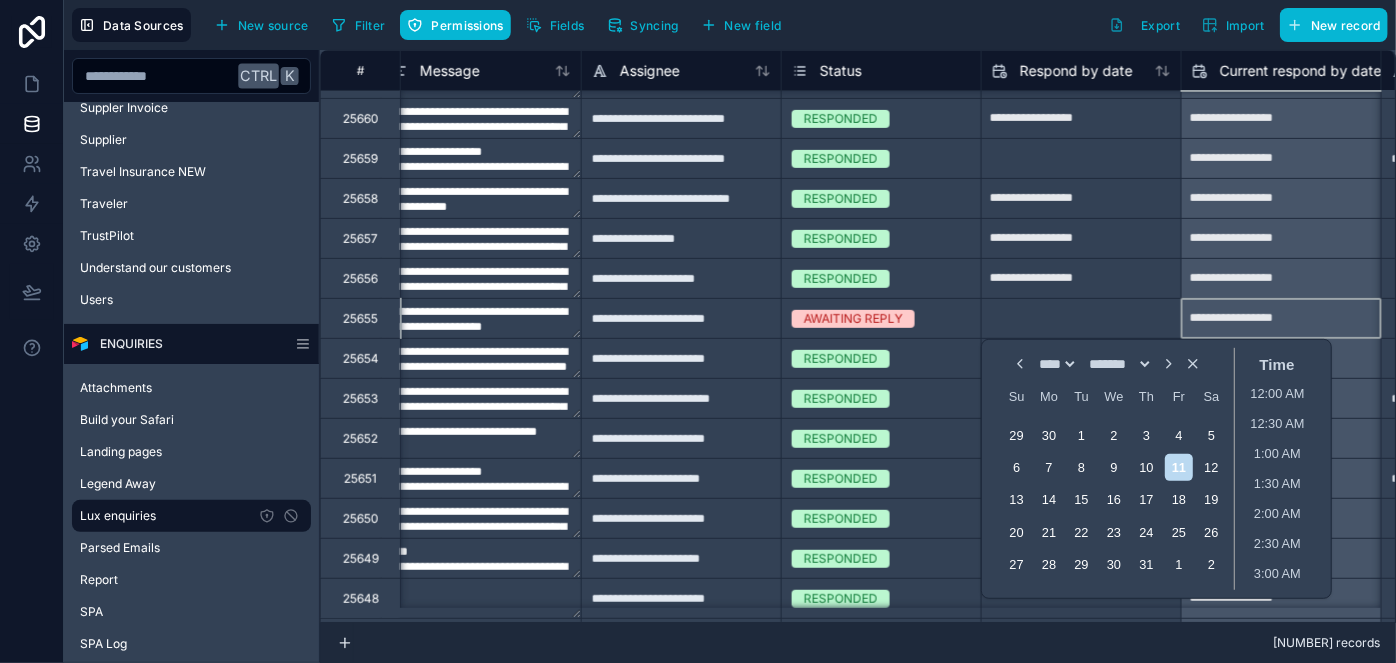 type on "**********" 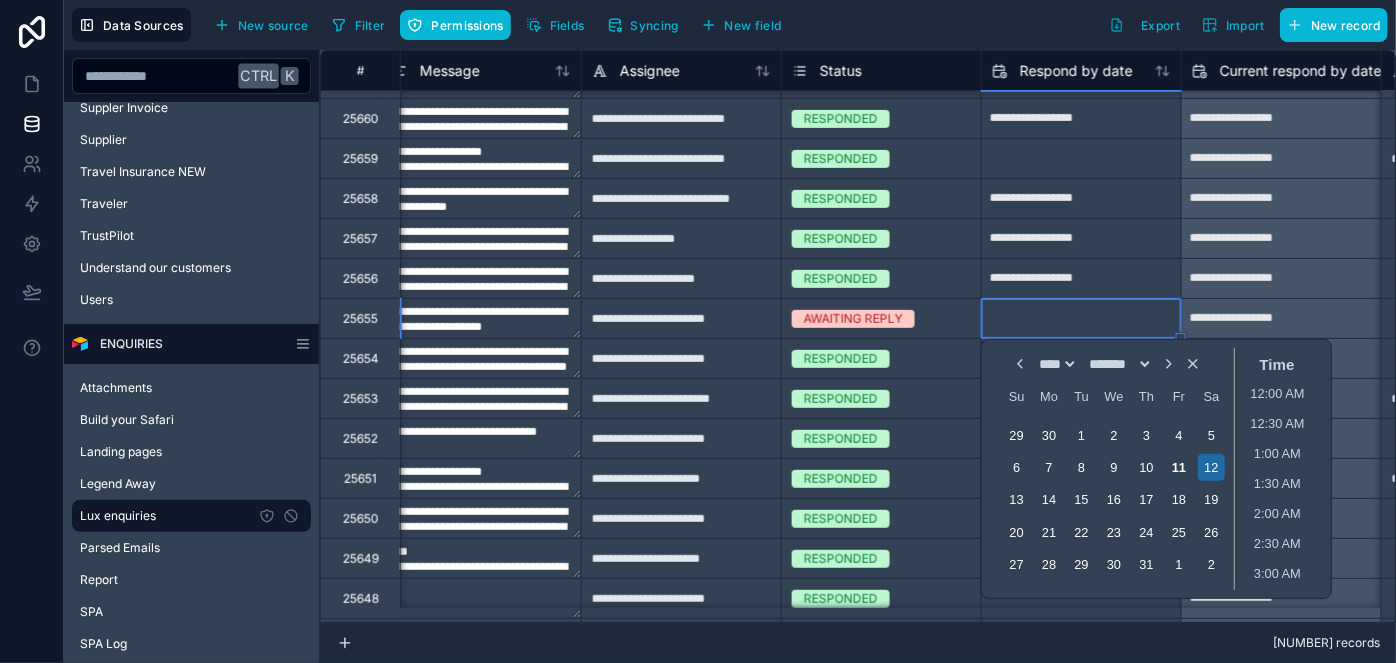 type on "**********" 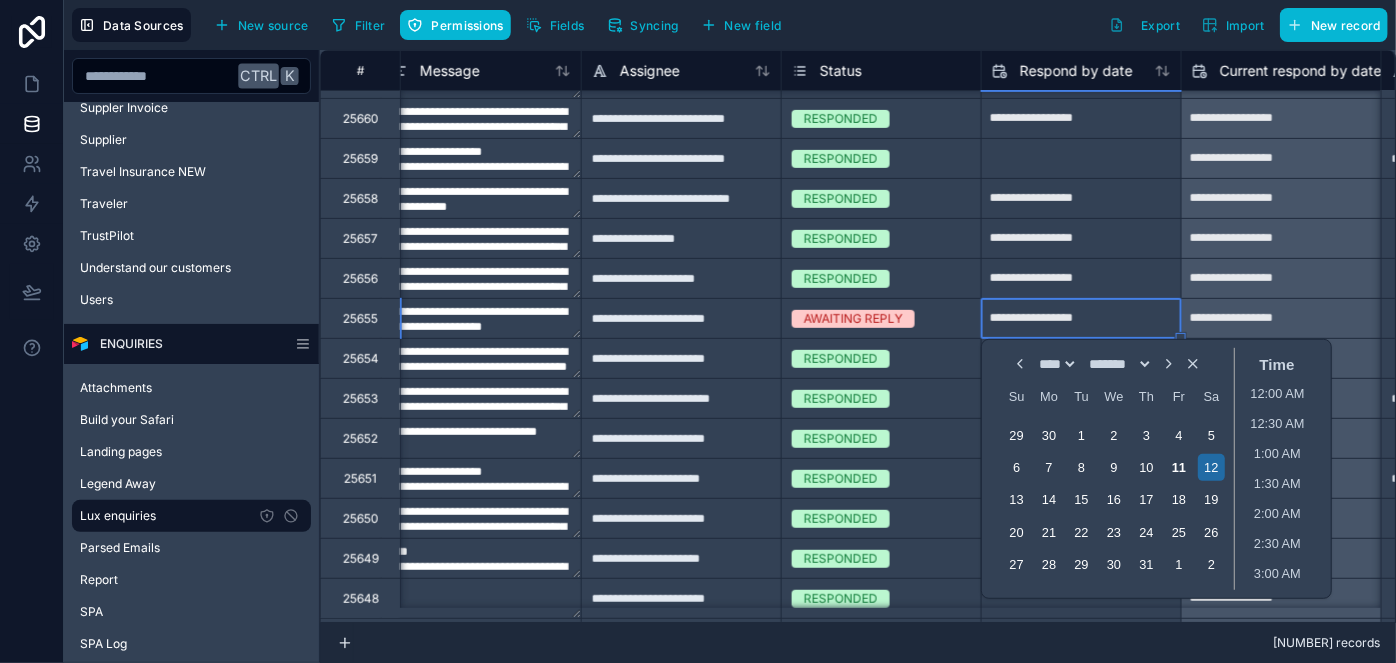 type on "**********" 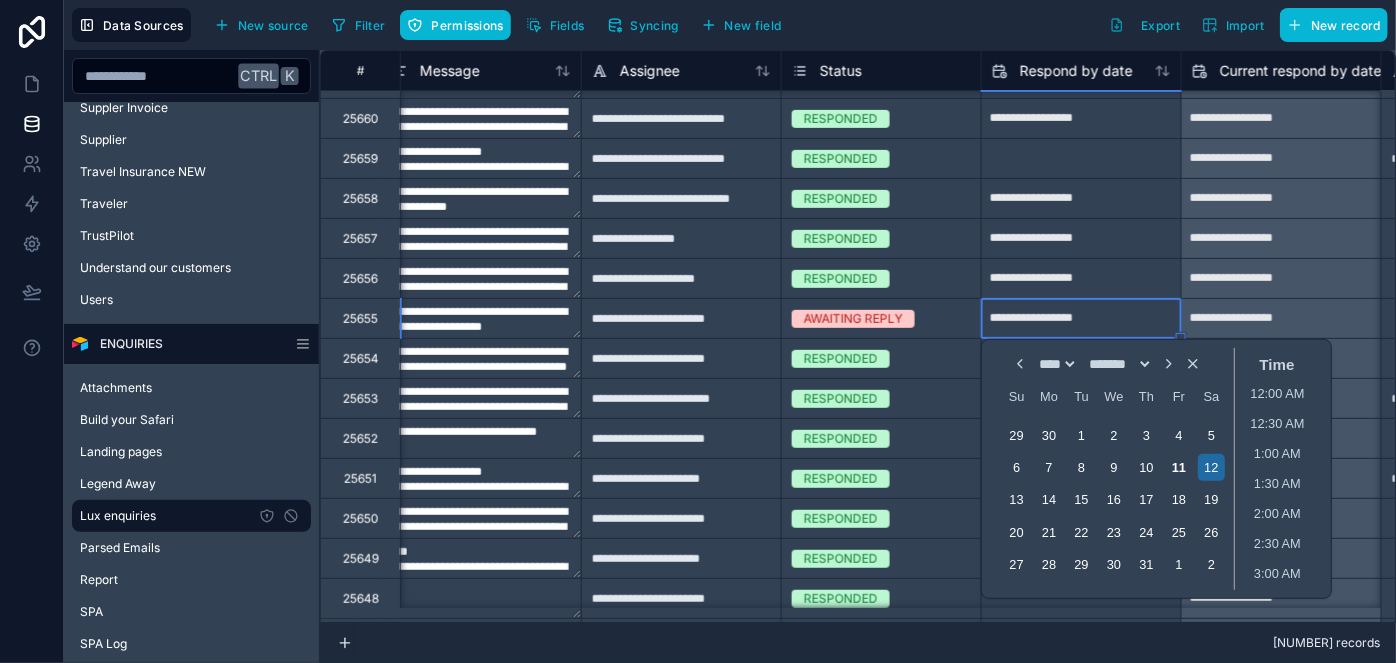 type on "**********" 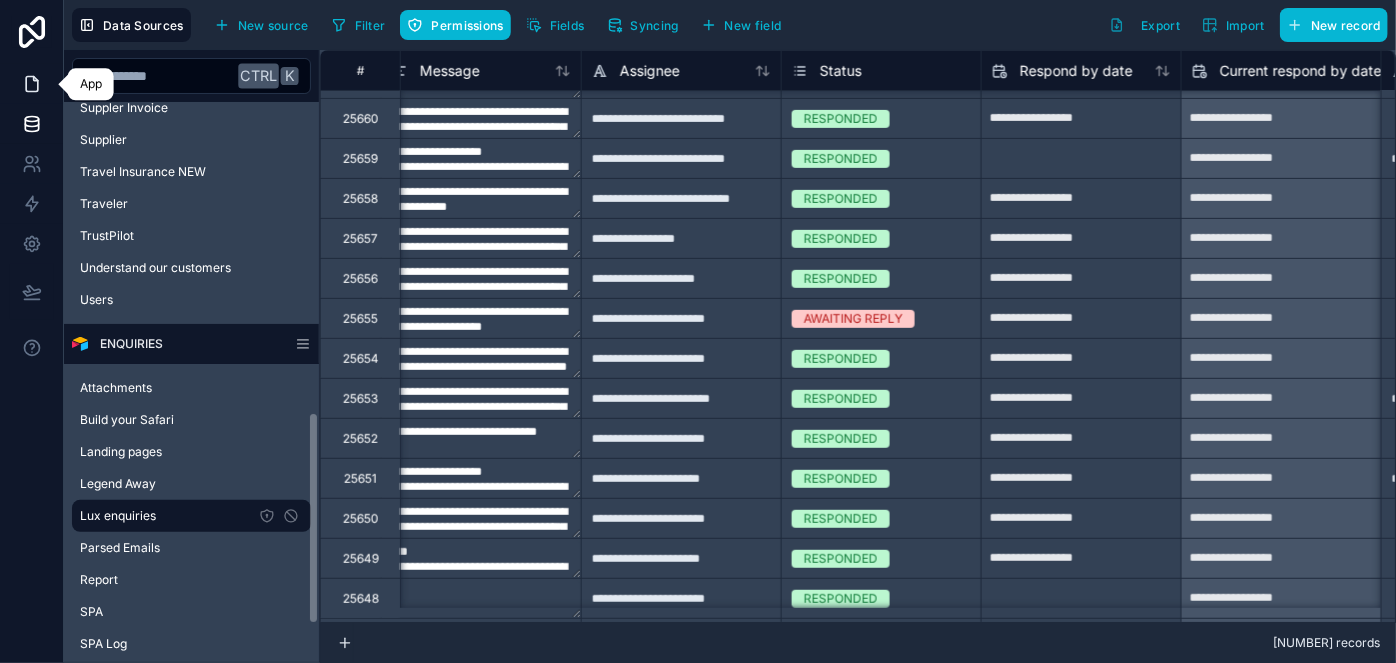 click 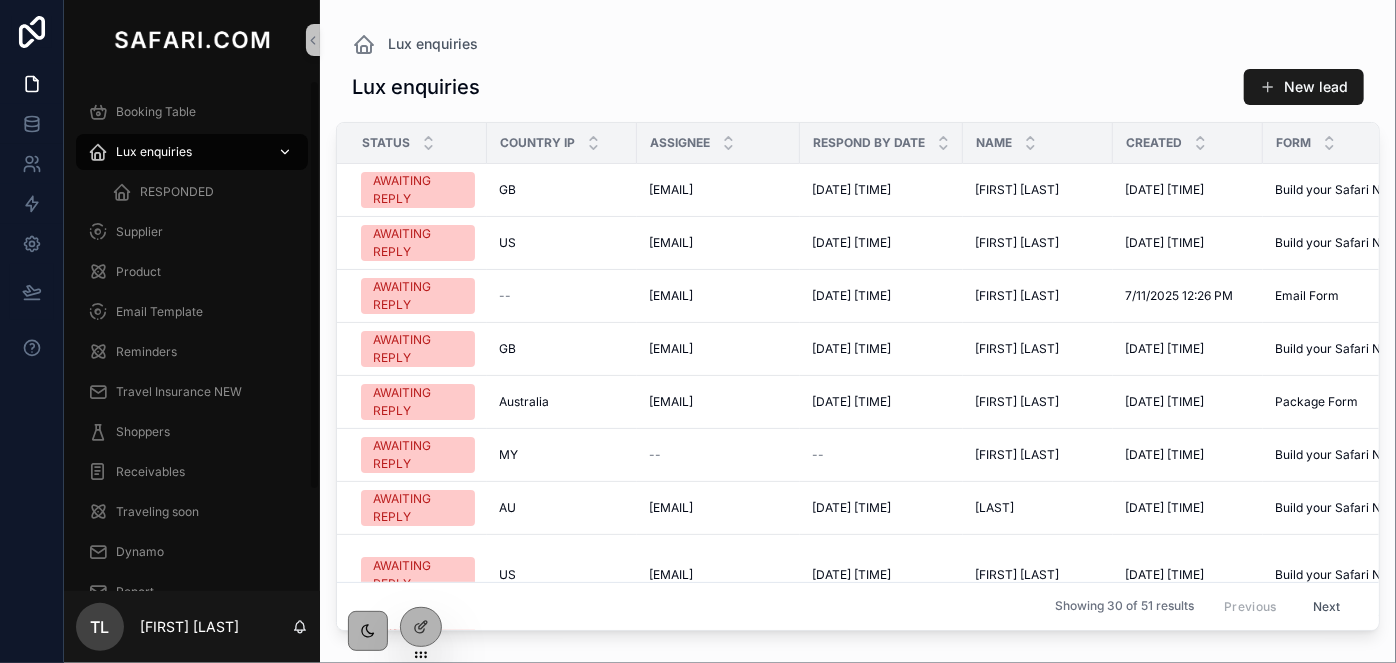 click on "Lux enquiries" at bounding box center [192, 152] 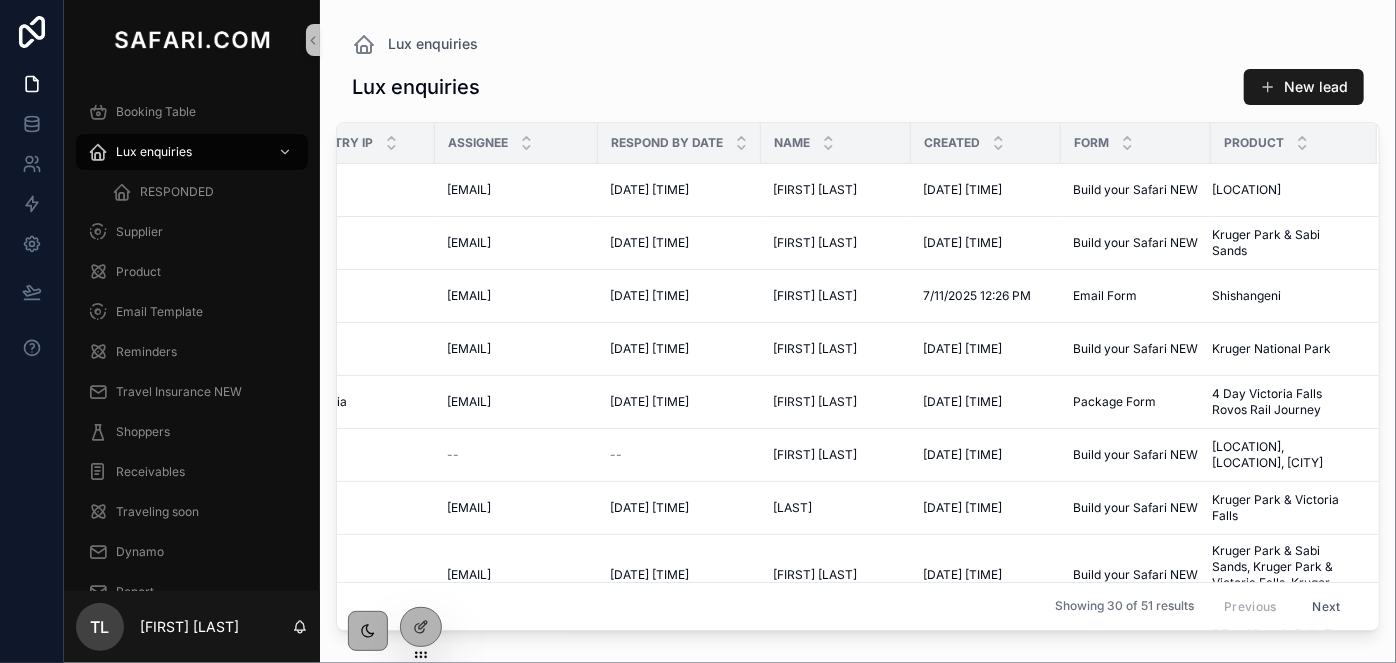 scroll, scrollTop: 0, scrollLeft: 0, axis: both 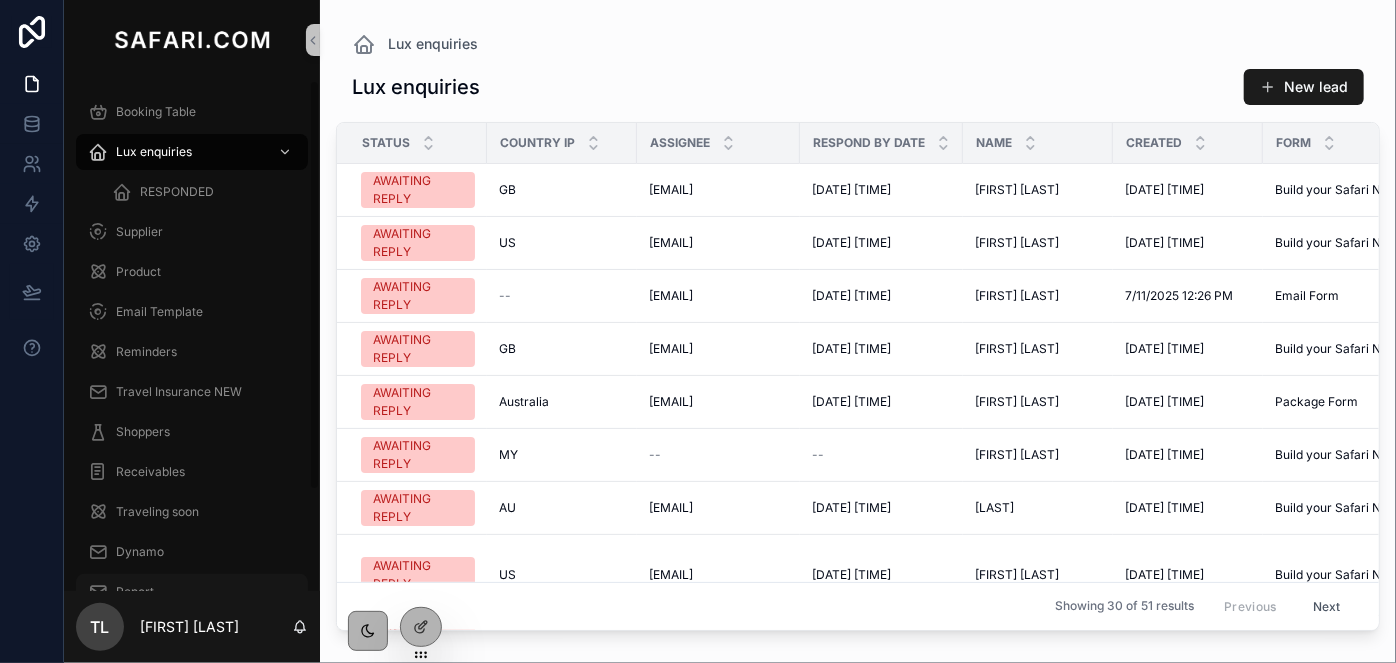 click on "Report" at bounding box center (192, 592) 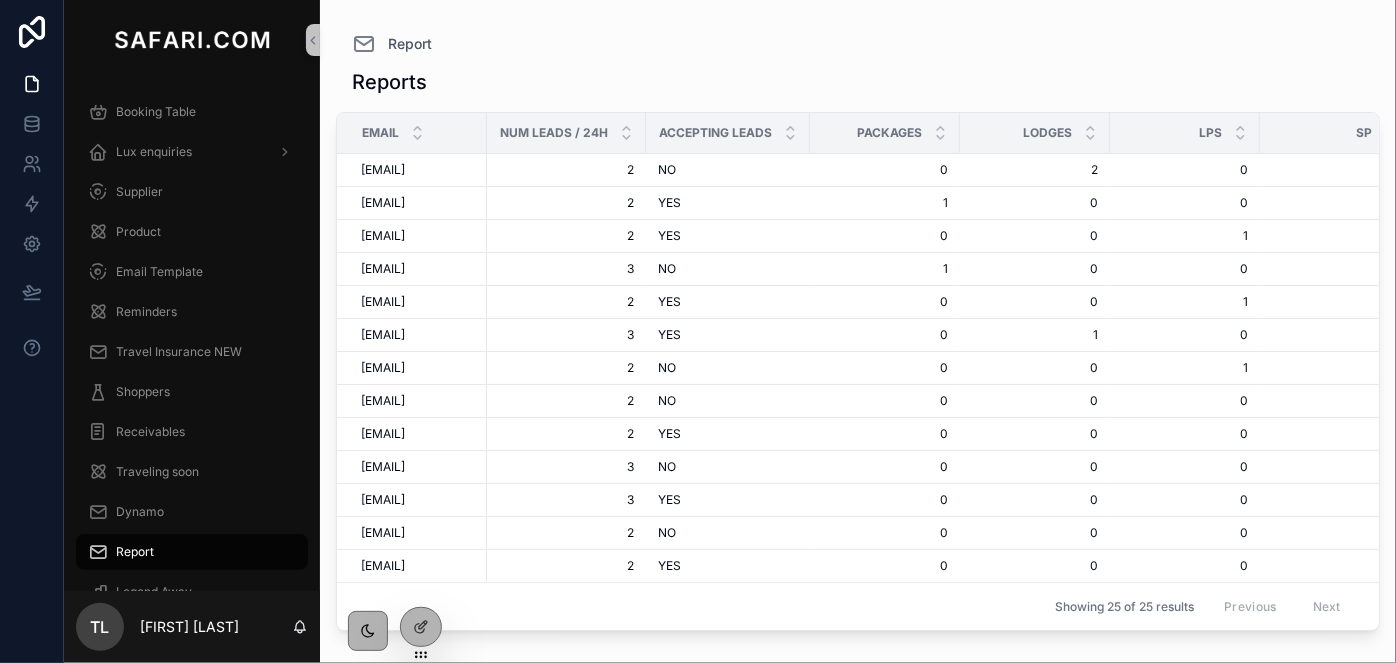 scroll, scrollTop: 786, scrollLeft: 0, axis: vertical 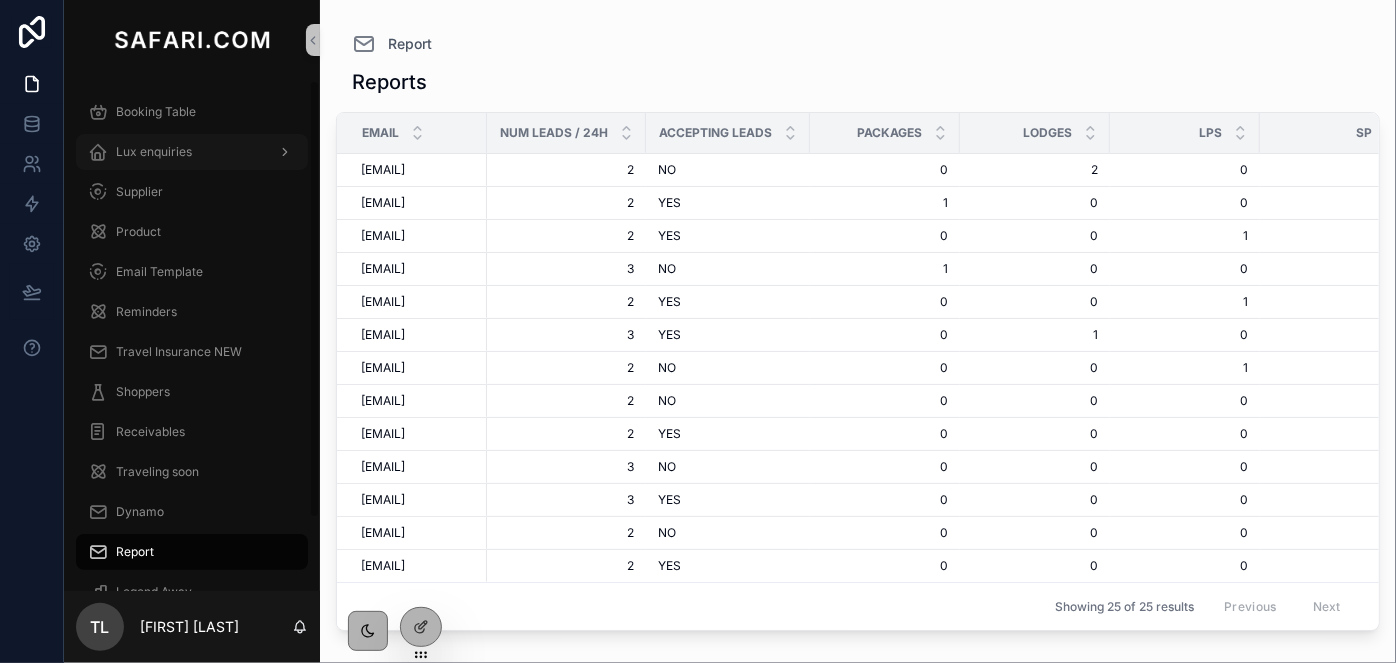 click on "Lux enquiries" at bounding box center (154, 152) 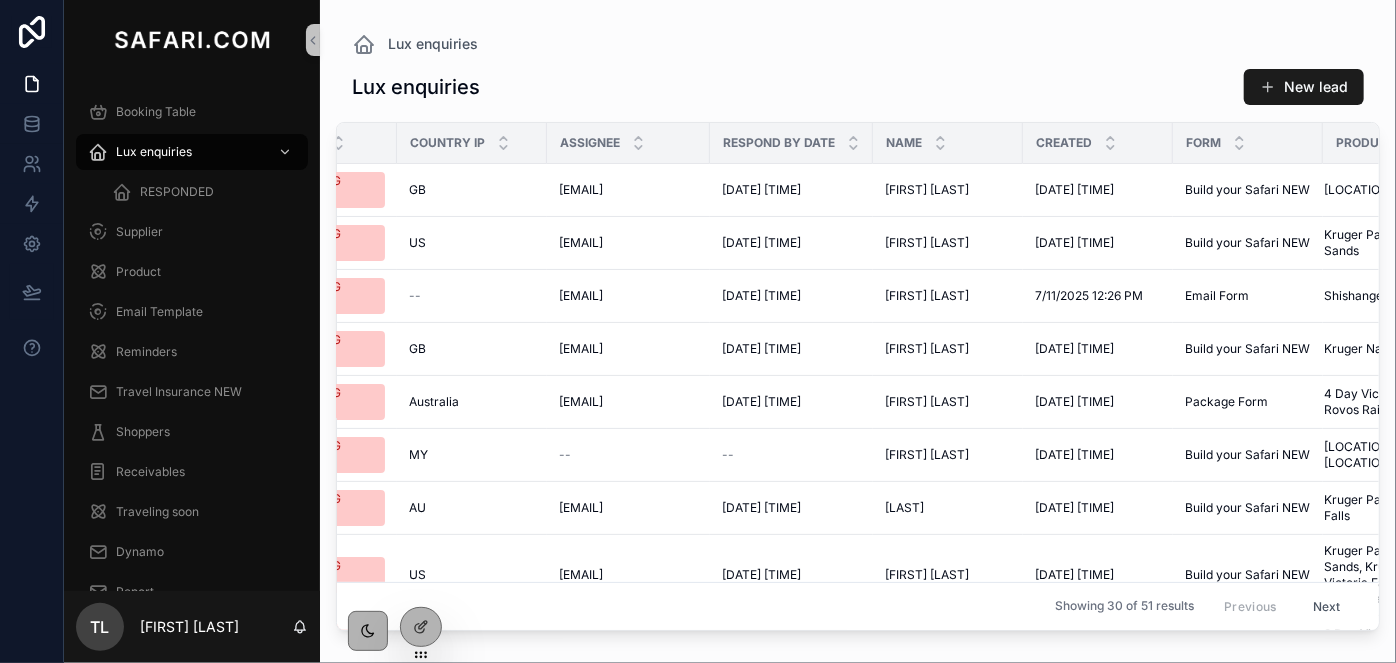 scroll, scrollTop: 0, scrollLeft: 105, axis: horizontal 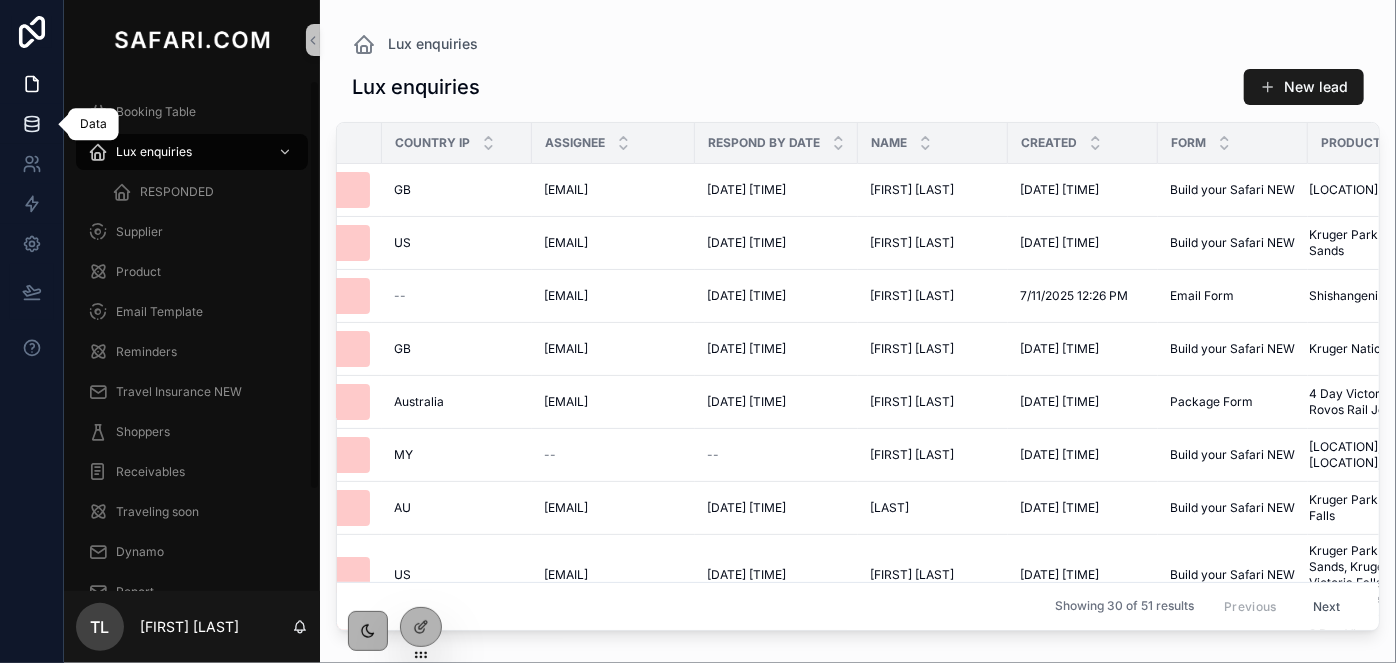 click 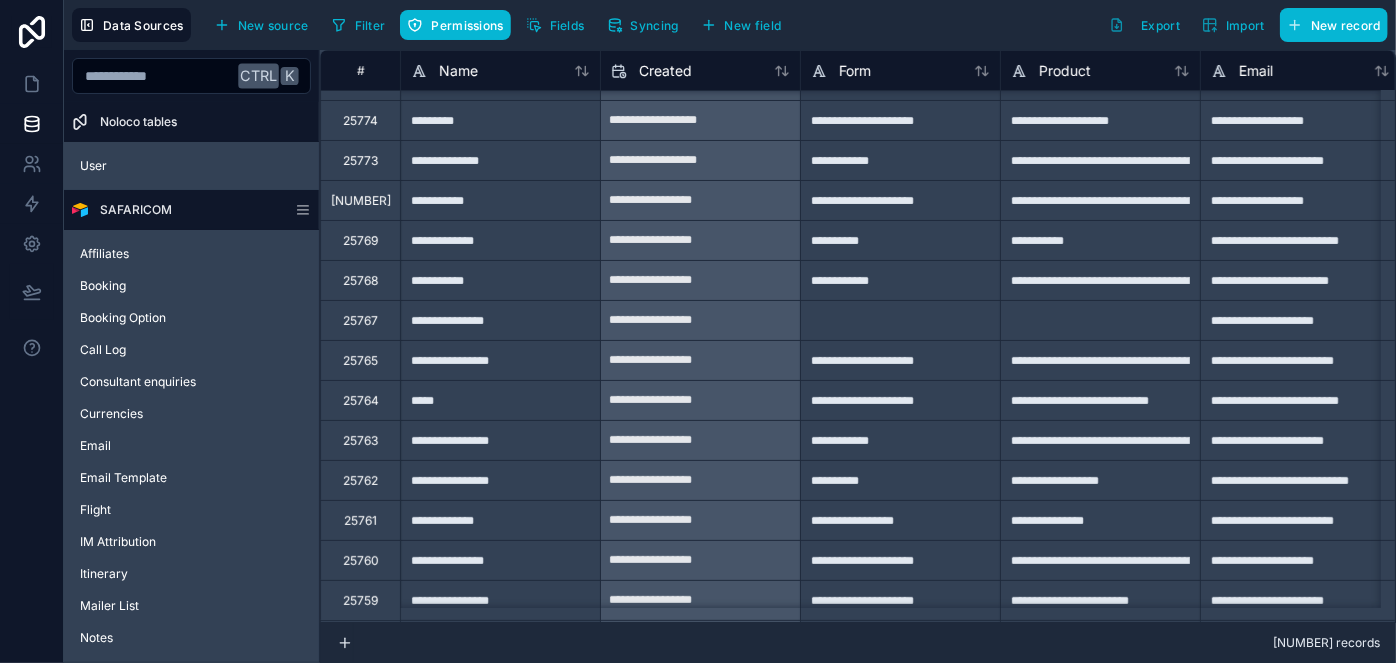 scroll, scrollTop: 181, scrollLeft: 0, axis: vertical 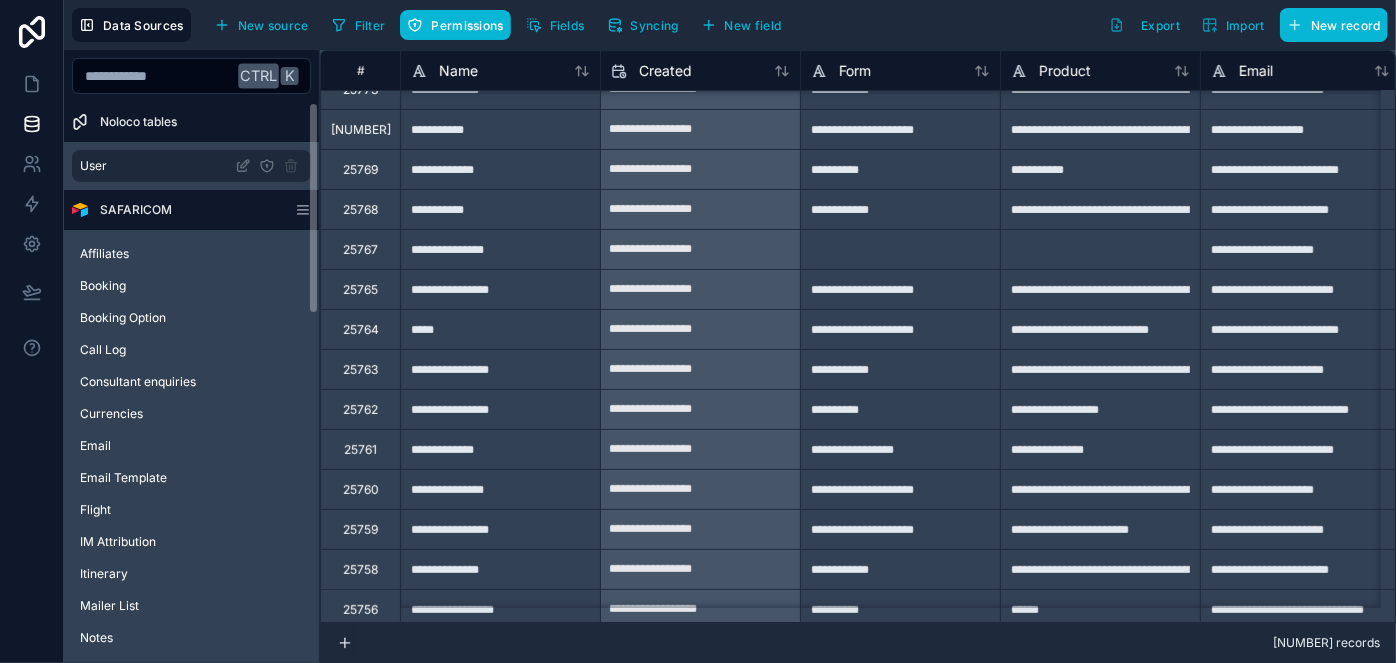 click on "User" at bounding box center [191, 166] 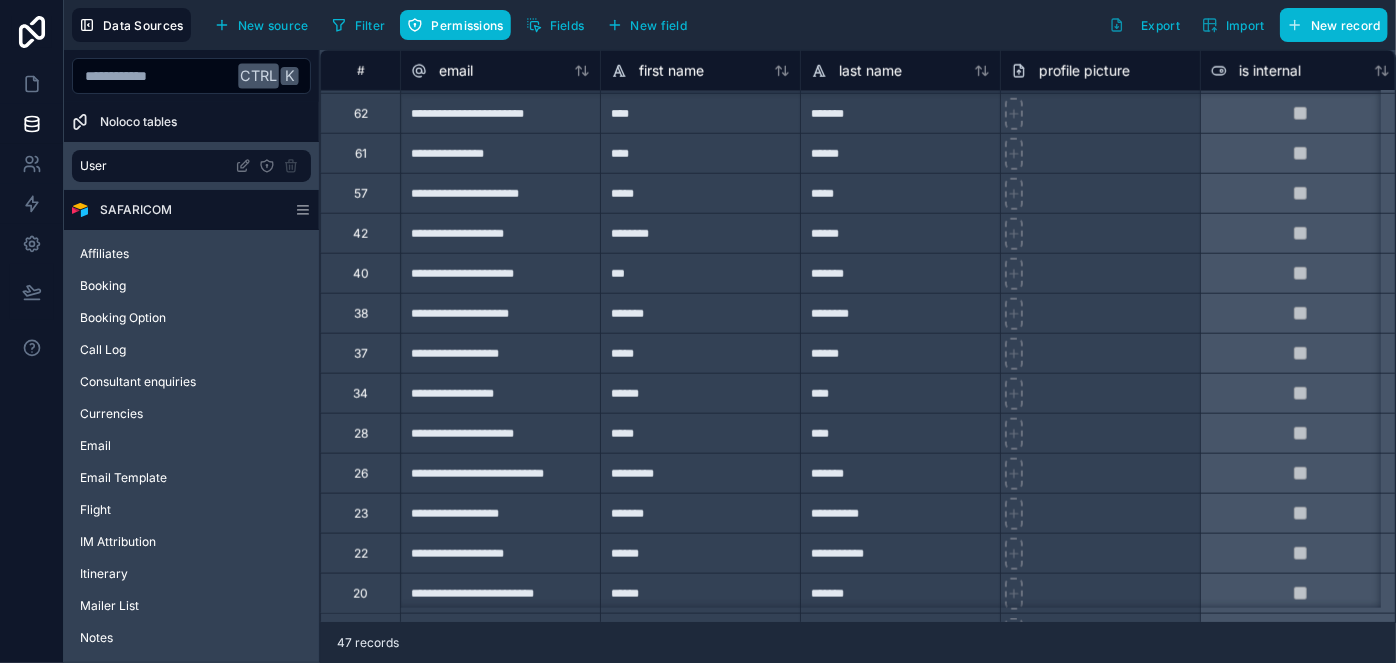 scroll, scrollTop: 1000, scrollLeft: 0, axis: vertical 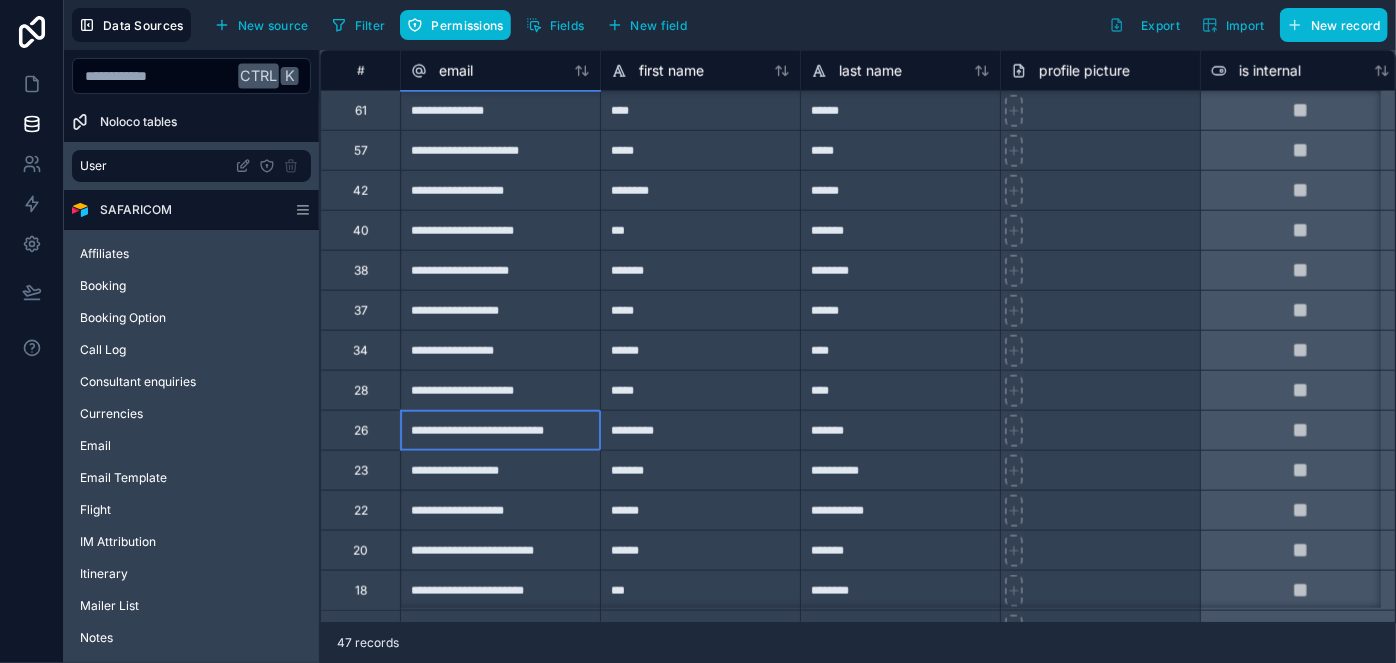 click on "**********" at bounding box center (500, 430) 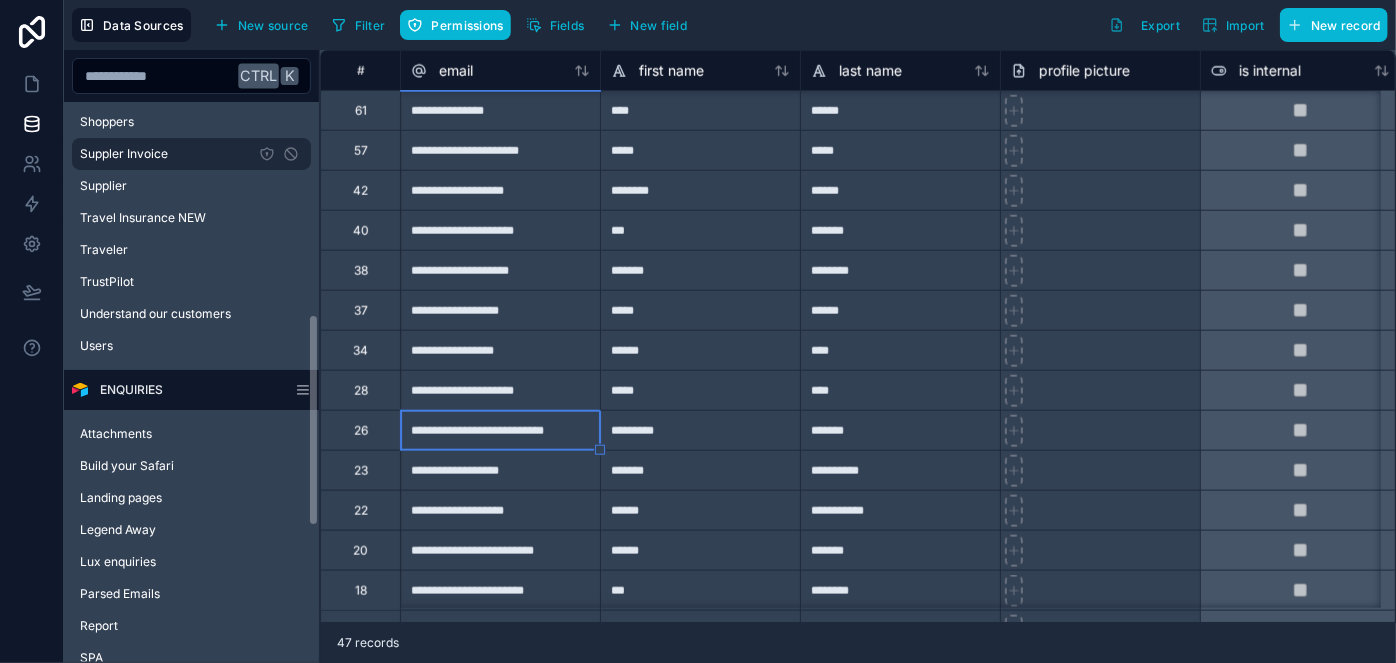 scroll, scrollTop: 818, scrollLeft: 0, axis: vertical 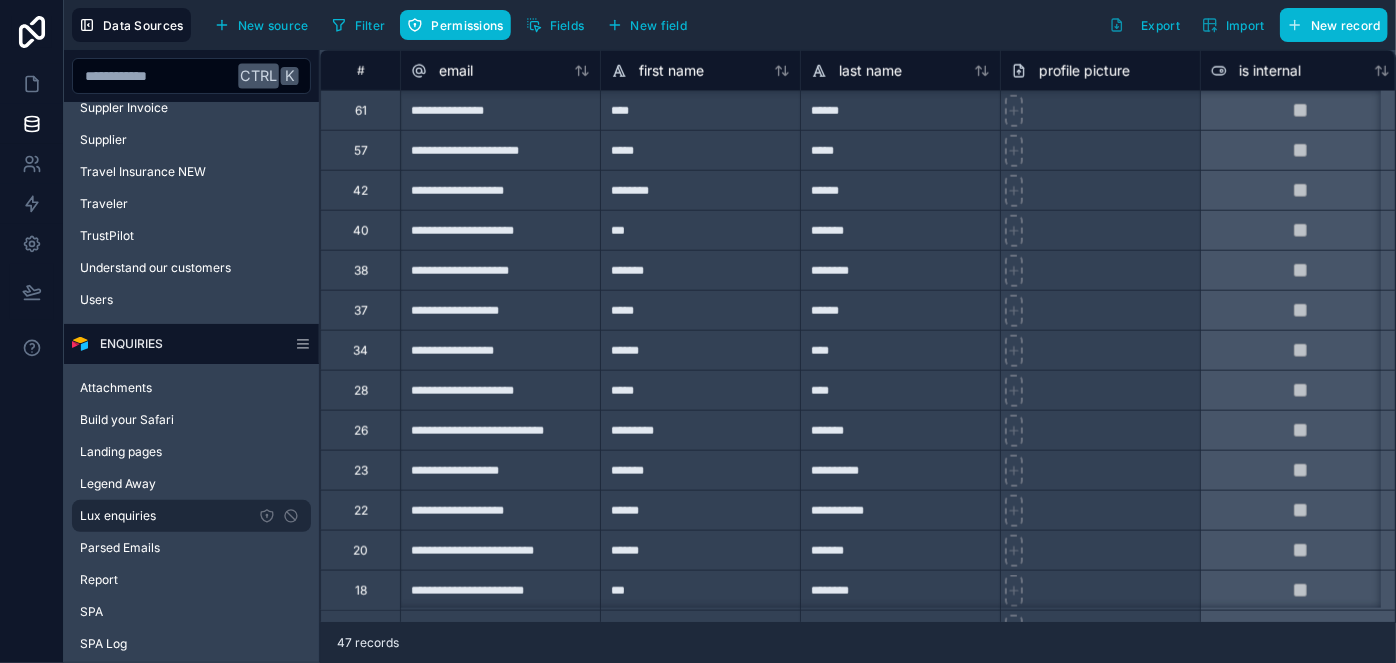 click on "Lux enquiries" at bounding box center [118, 516] 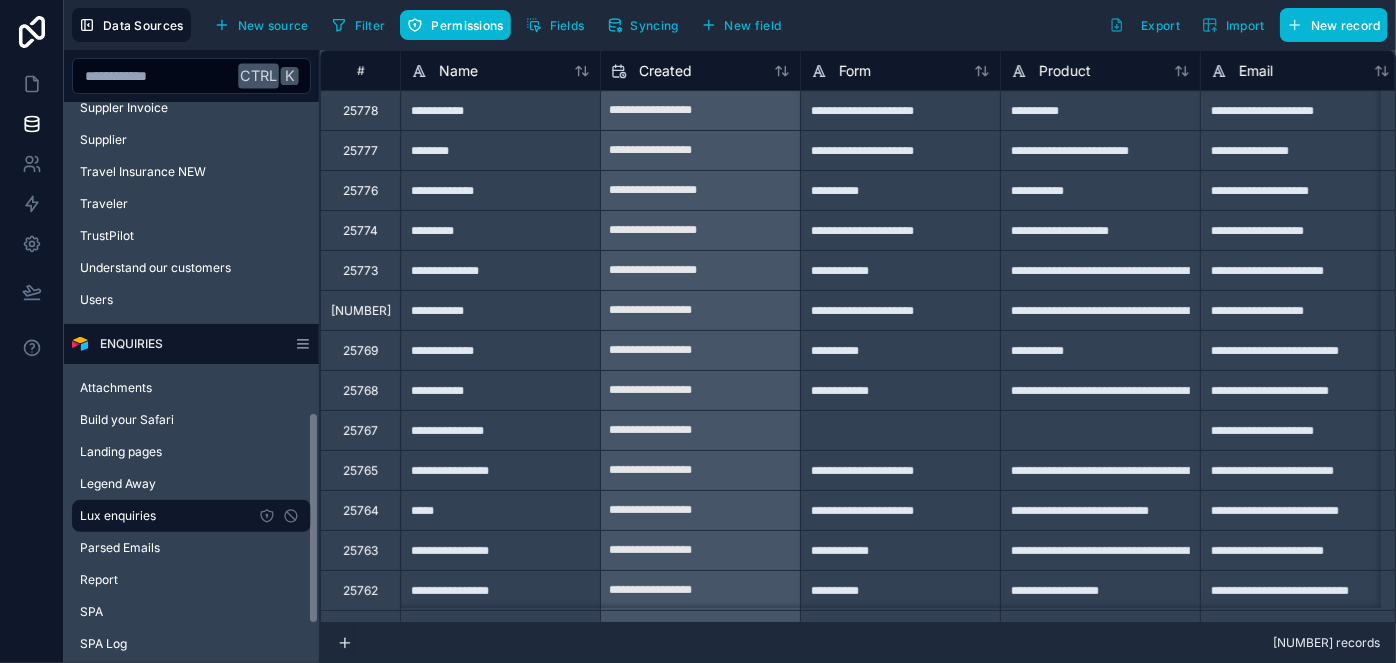 click on "********" at bounding box center [500, 150] 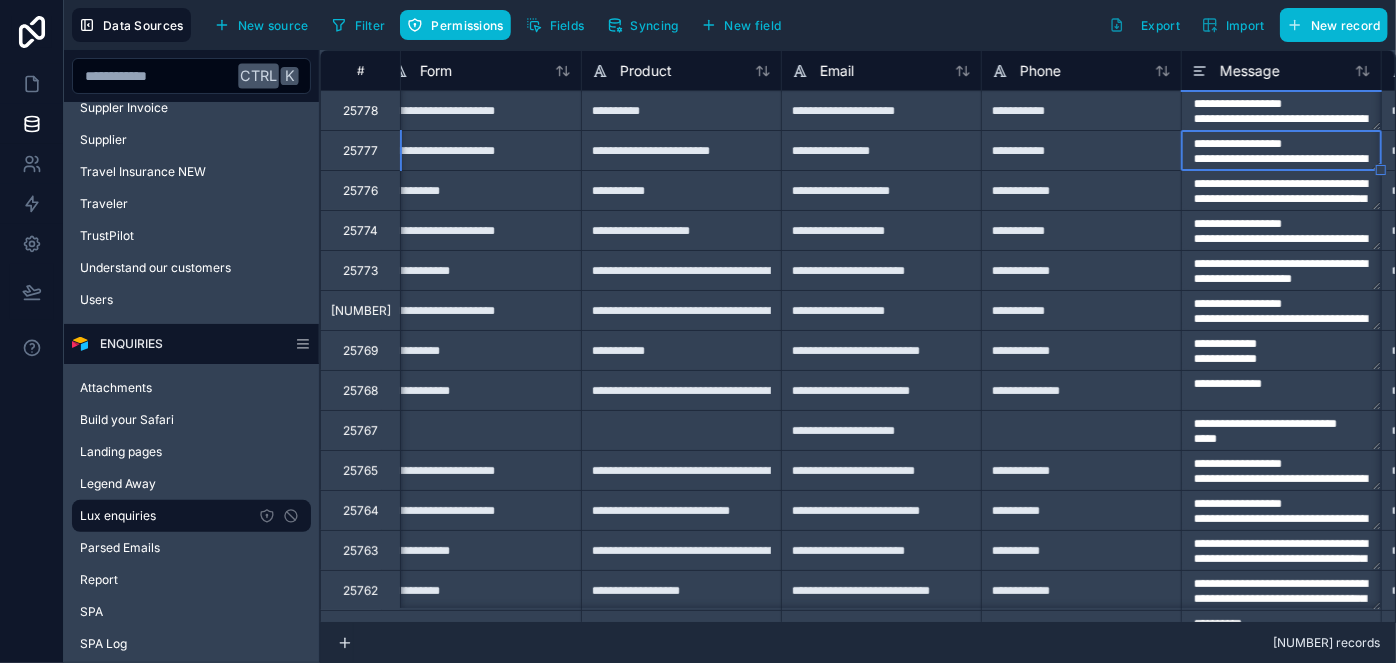 scroll, scrollTop: 0, scrollLeft: 619, axis: horizontal 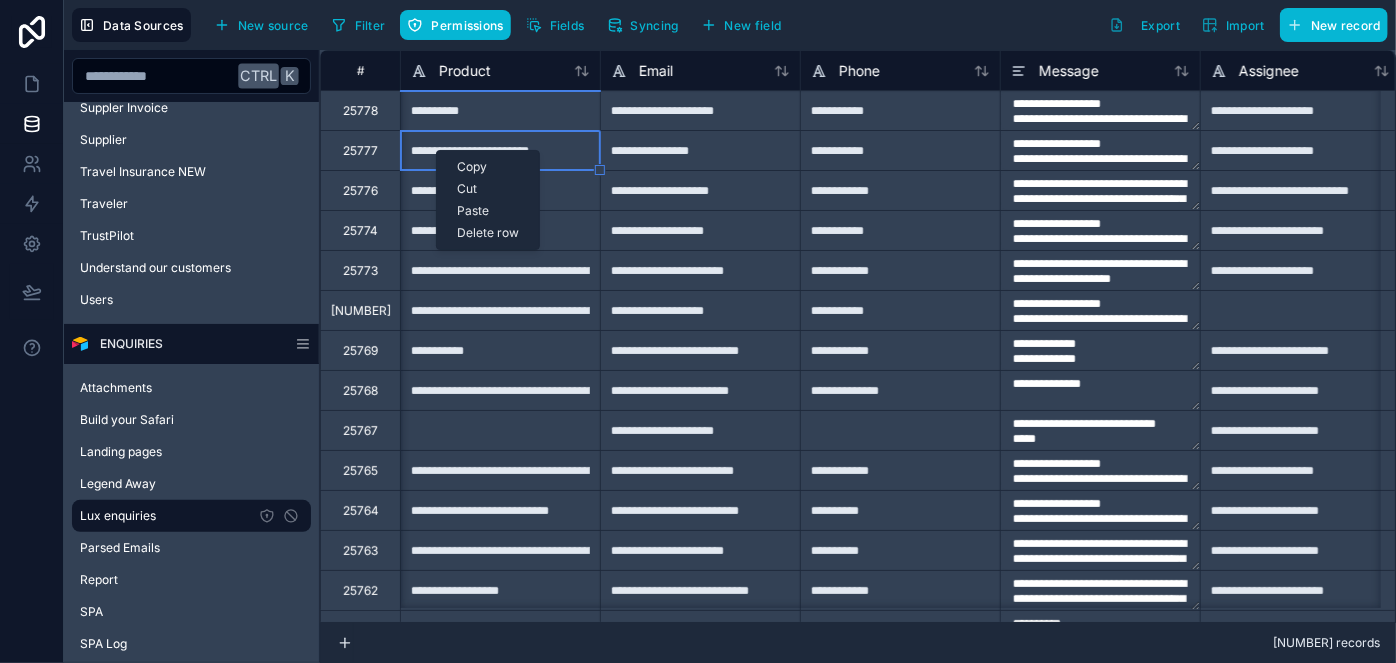 click on "**********" at bounding box center [500, 150] 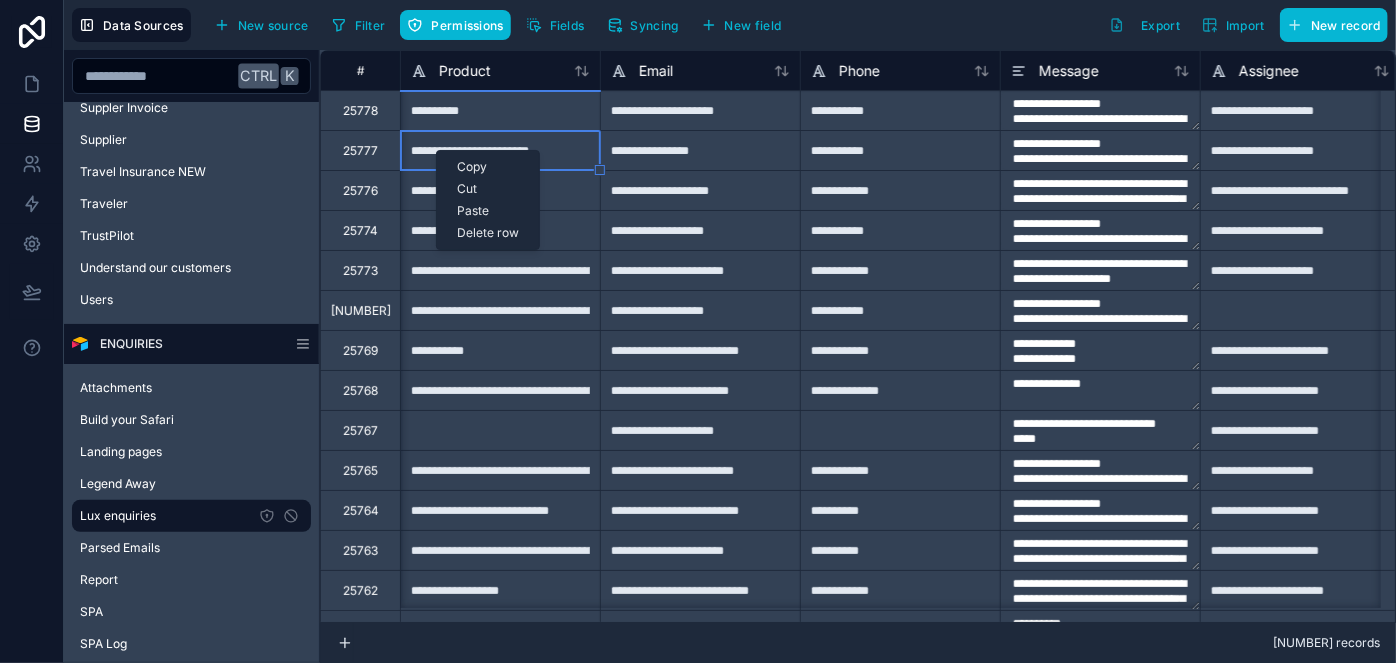 click on "**********" at bounding box center (1300, 150) 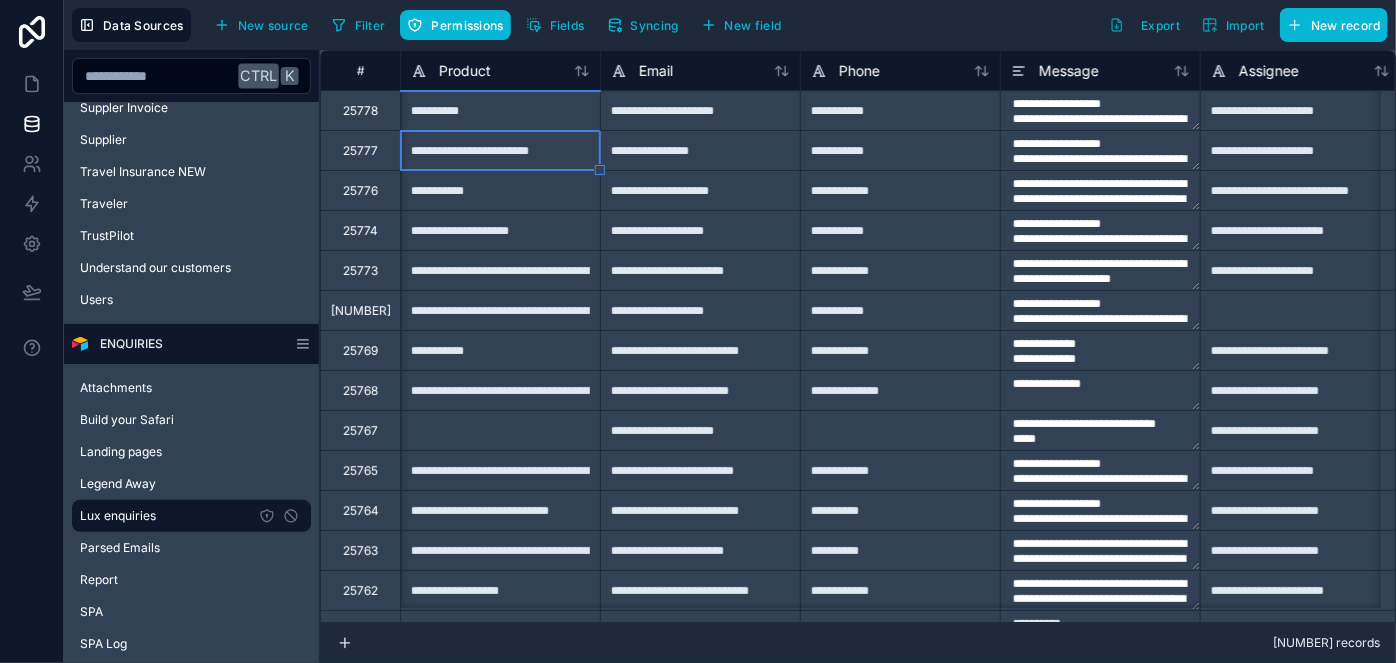 scroll, scrollTop: 0, scrollLeft: 619, axis: horizontal 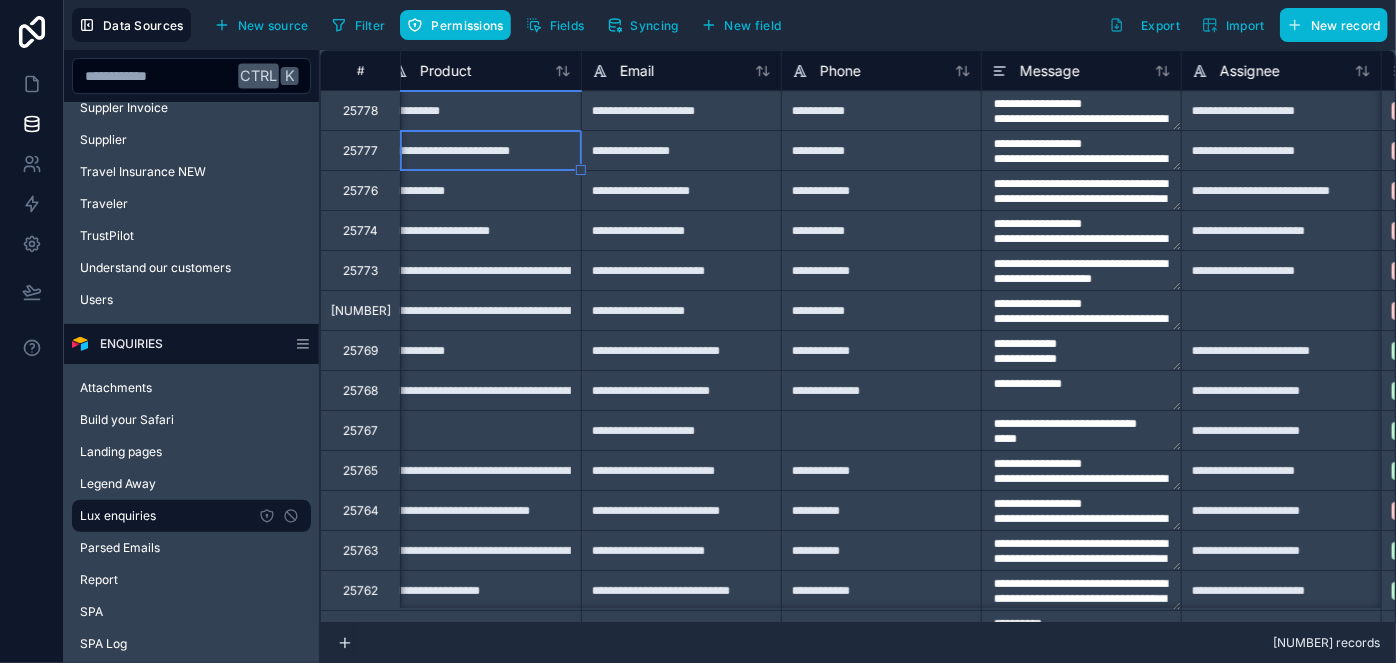 click on "**********" at bounding box center (1281, 150) 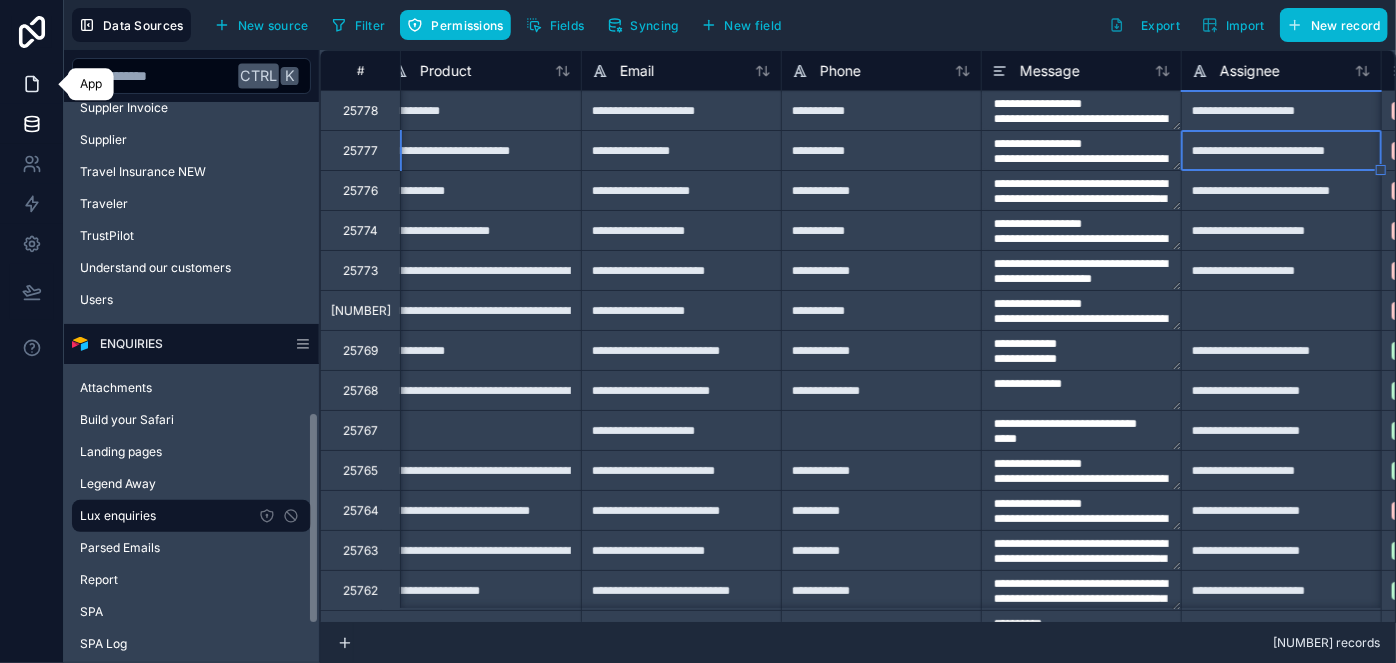 type on "**********" 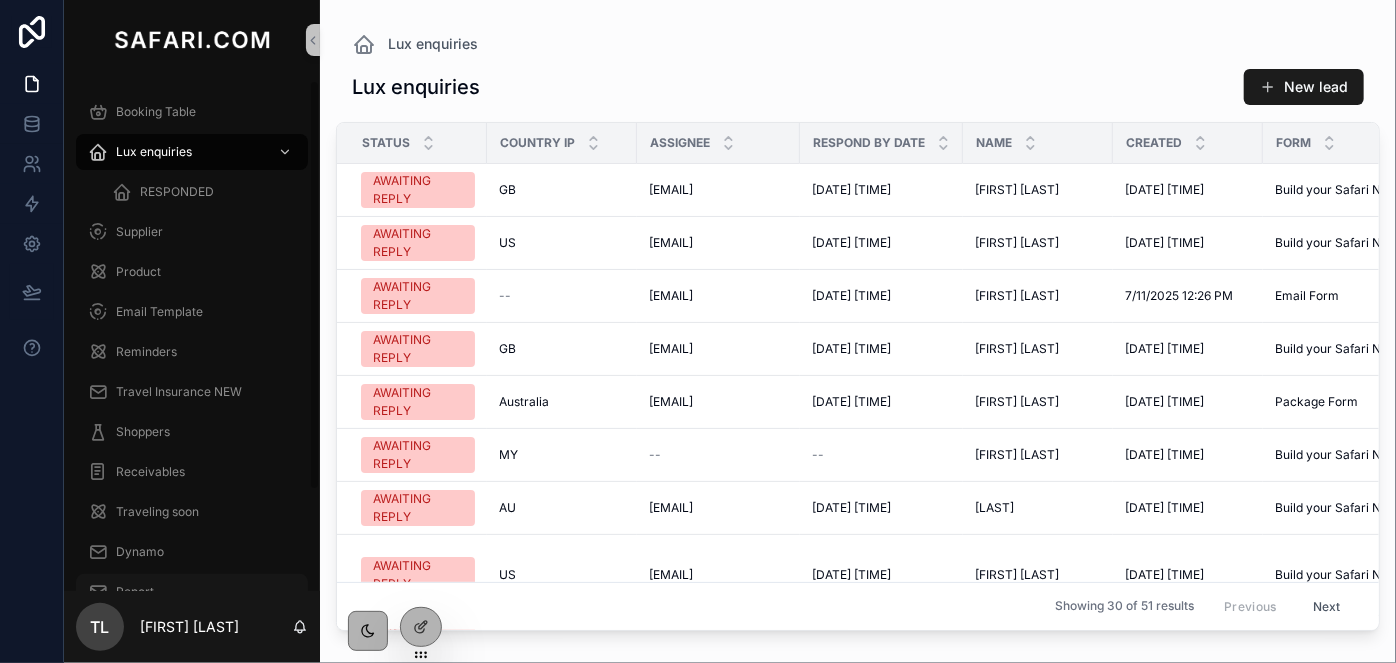 click on "Report" at bounding box center (192, 592) 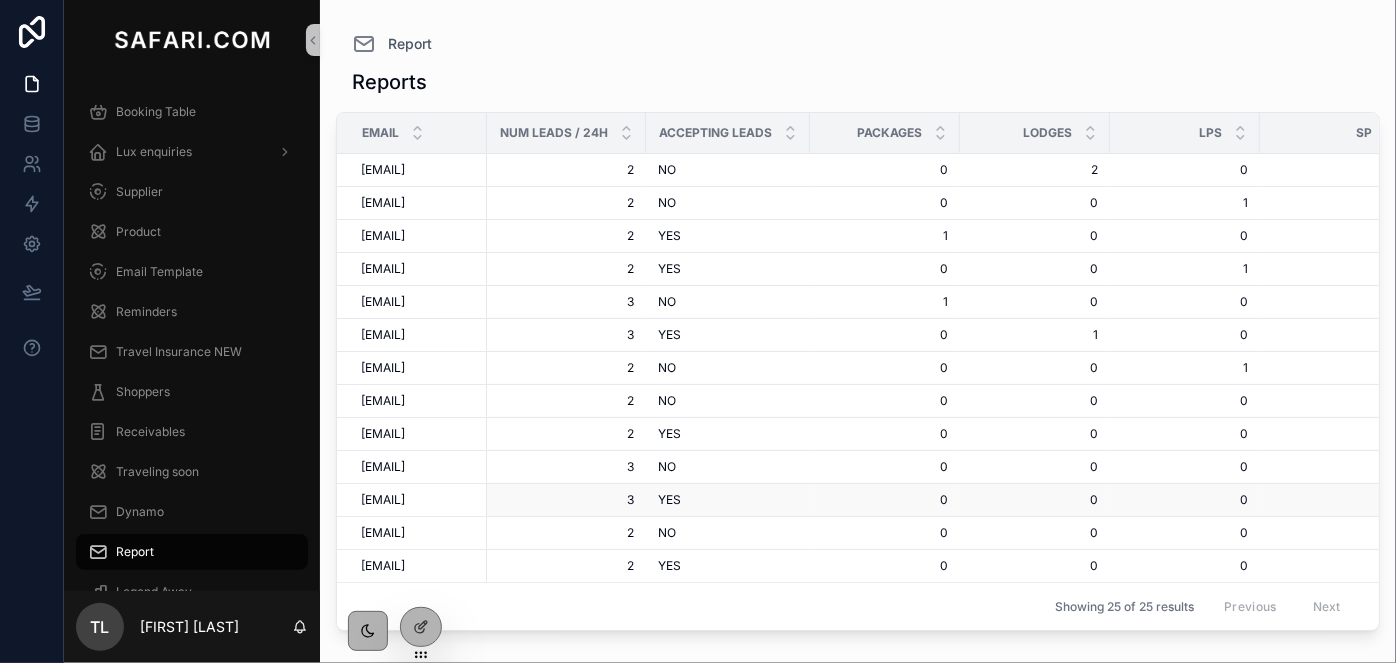 scroll, scrollTop: 786, scrollLeft: 0, axis: vertical 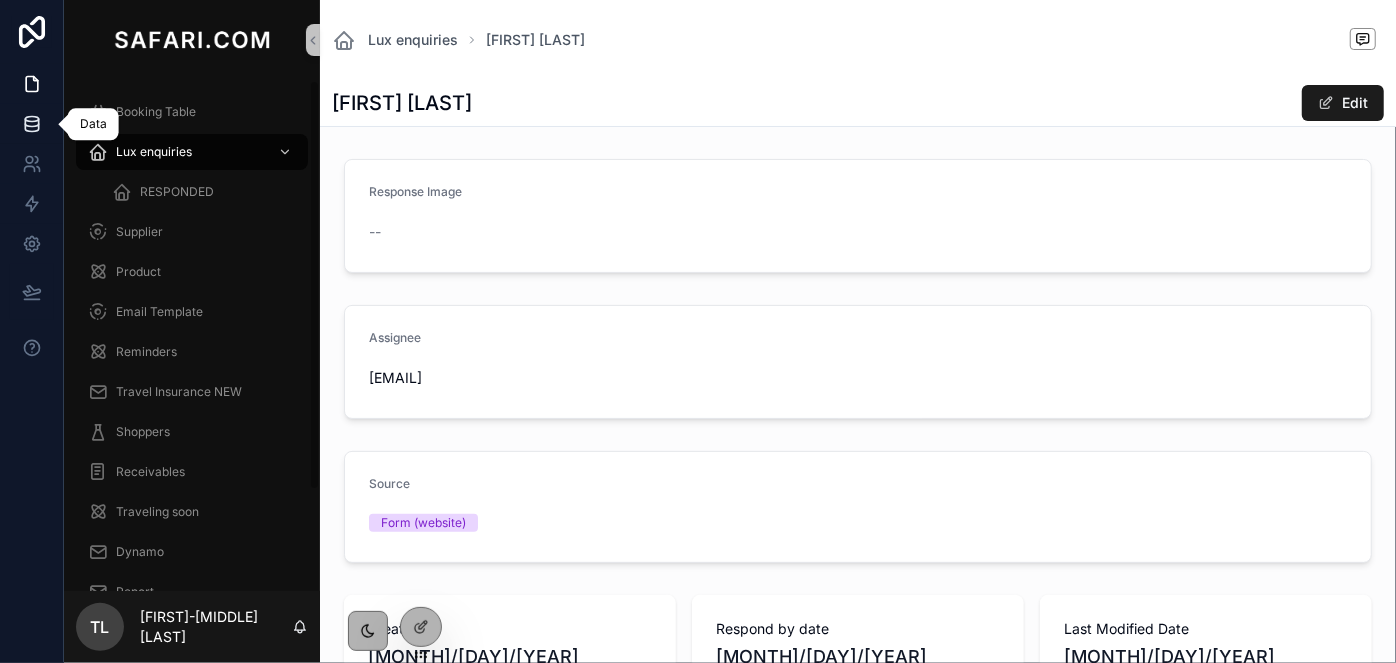 click at bounding box center [31, 124] 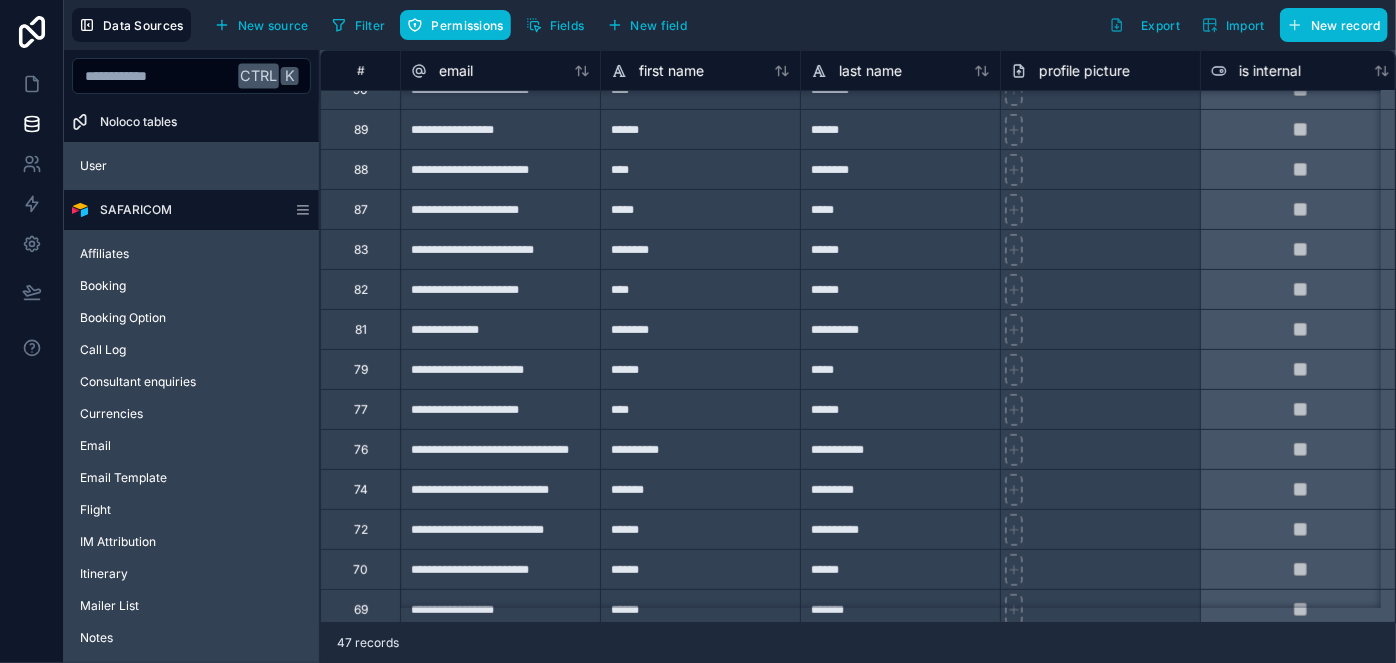 scroll, scrollTop: 272, scrollLeft: 0, axis: vertical 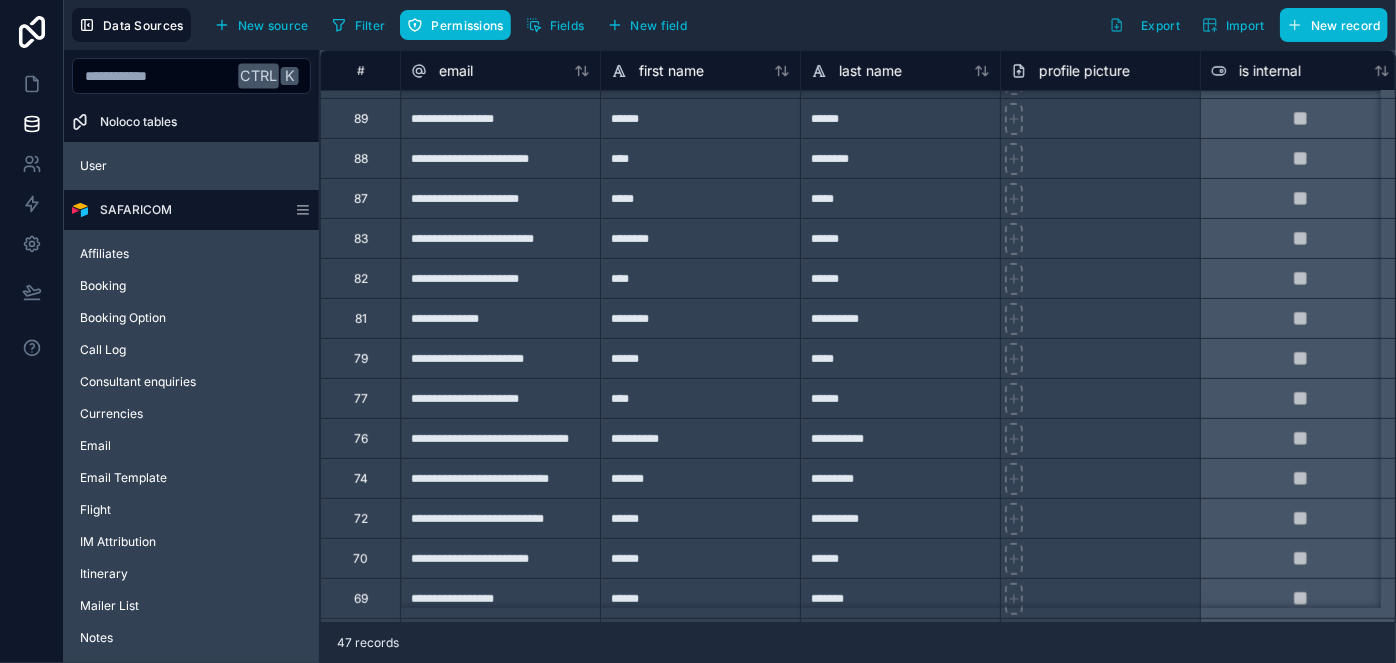click on "**********" at bounding box center [500, 518] 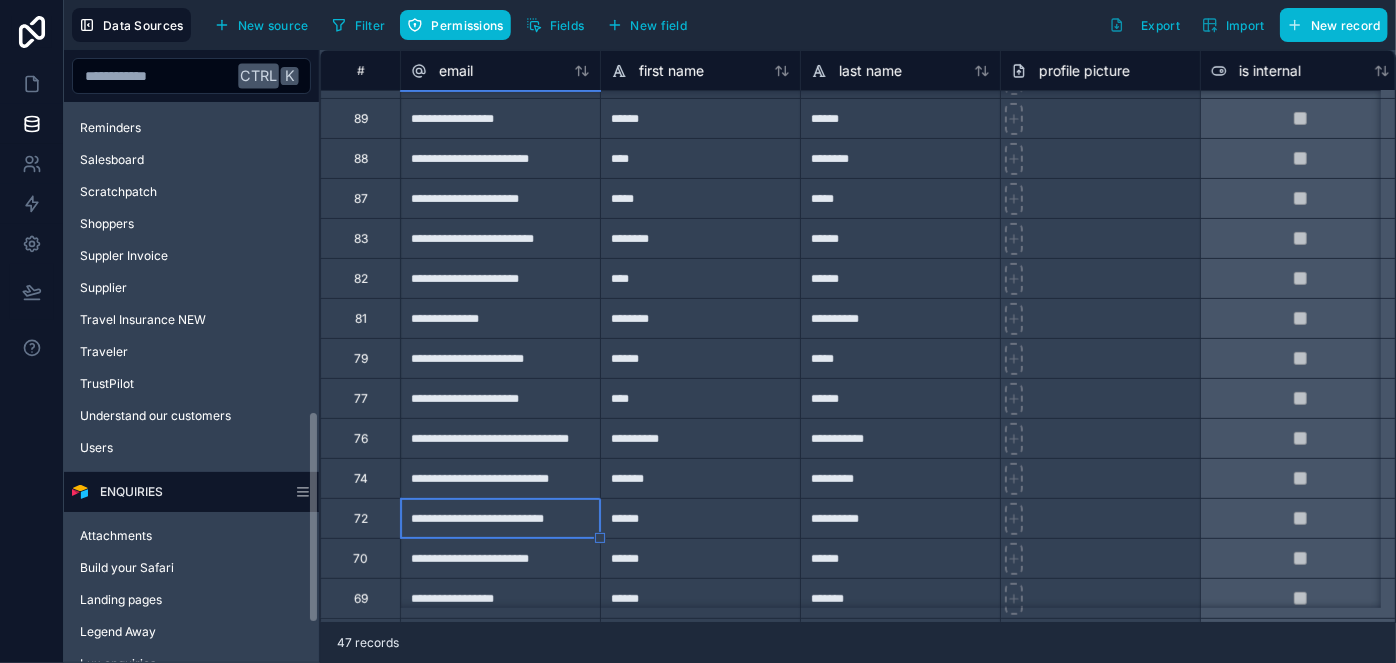 scroll, scrollTop: 818, scrollLeft: 0, axis: vertical 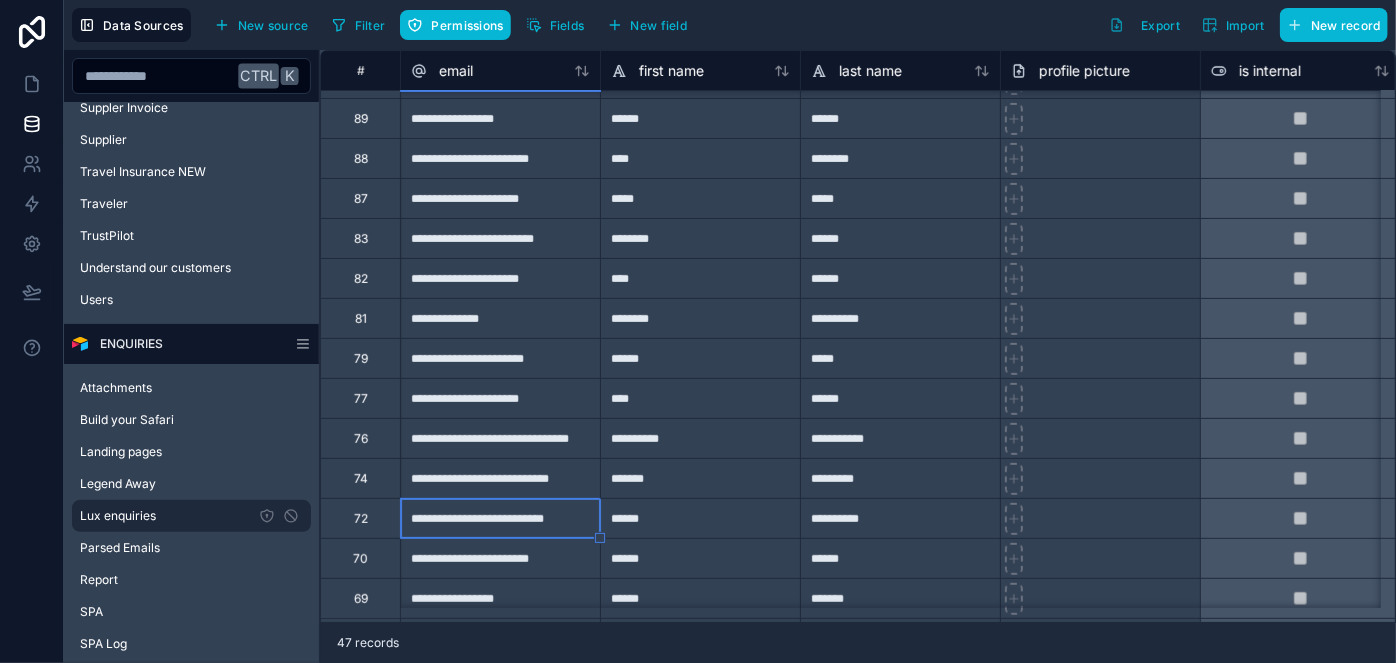 click on "Lux enquiries" at bounding box center (191, 516) 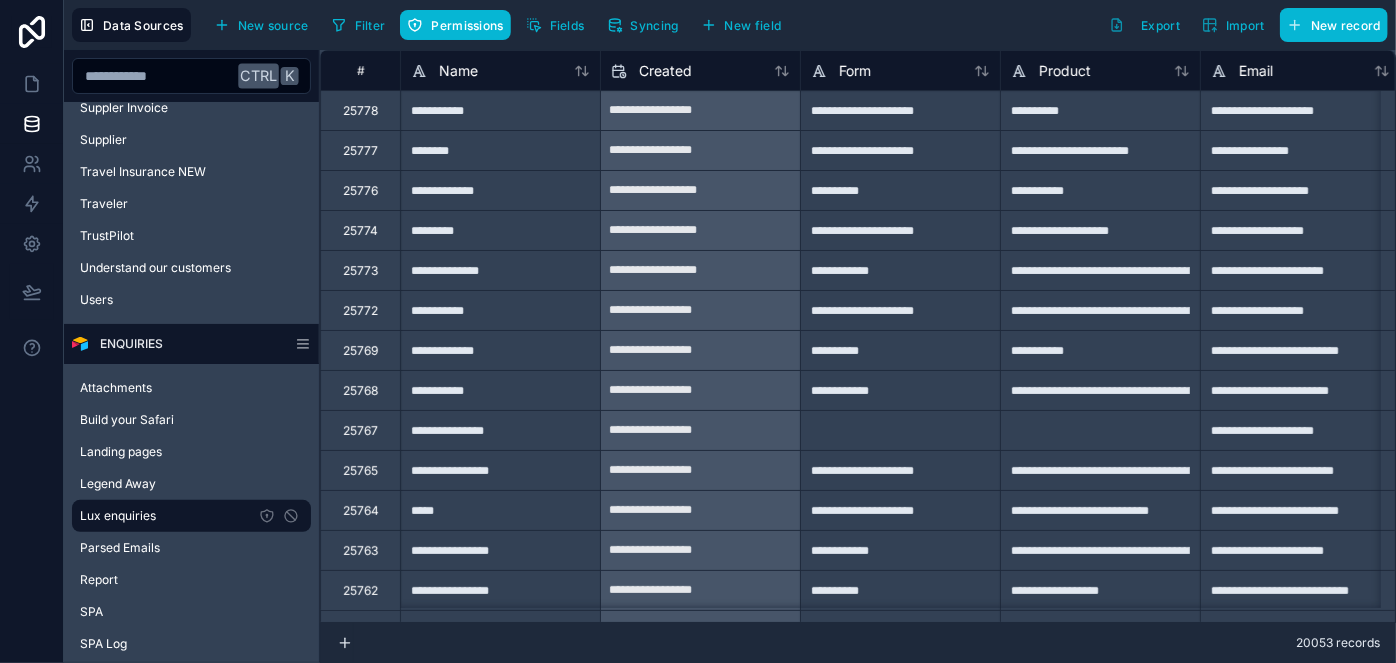 click on "**********" at bounding box center [500, 270] 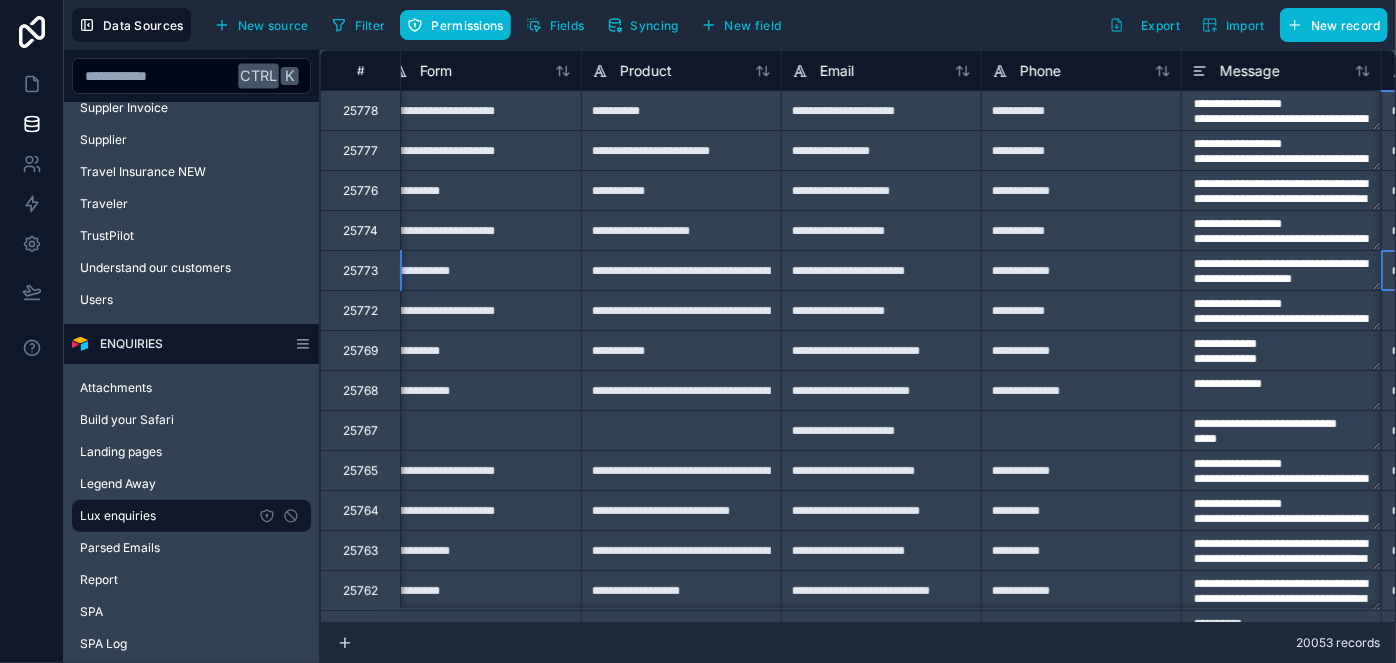 scroll, scrollTop: 0, scrollLeft: 619, axis: horizontal 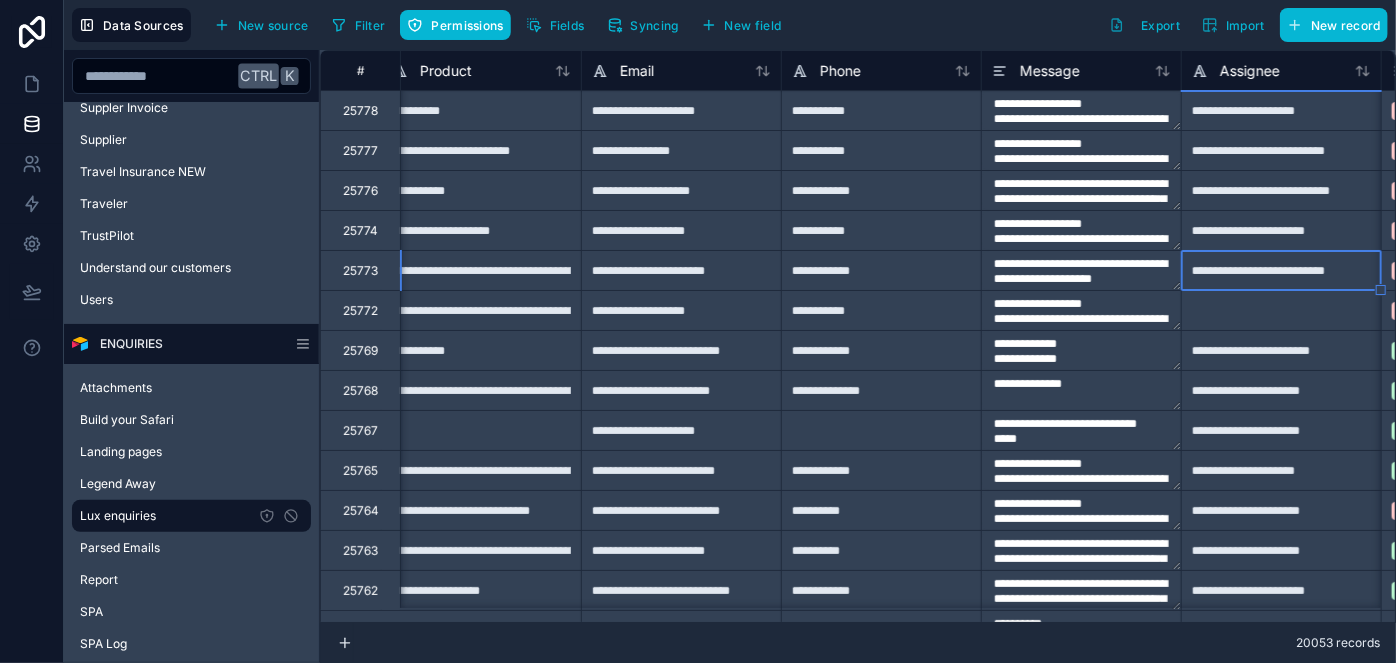 type on "**********" 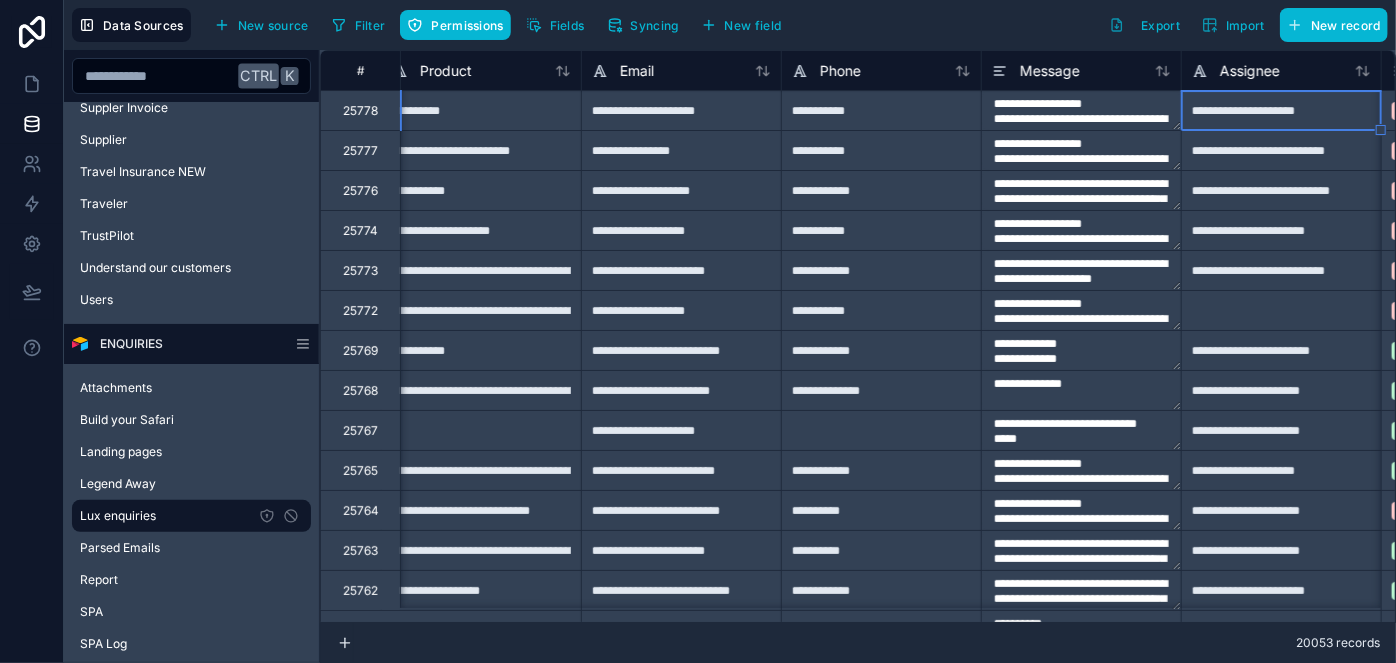 scroll, scrollTop: 0, scrollLeft: 819, axis: horizontal 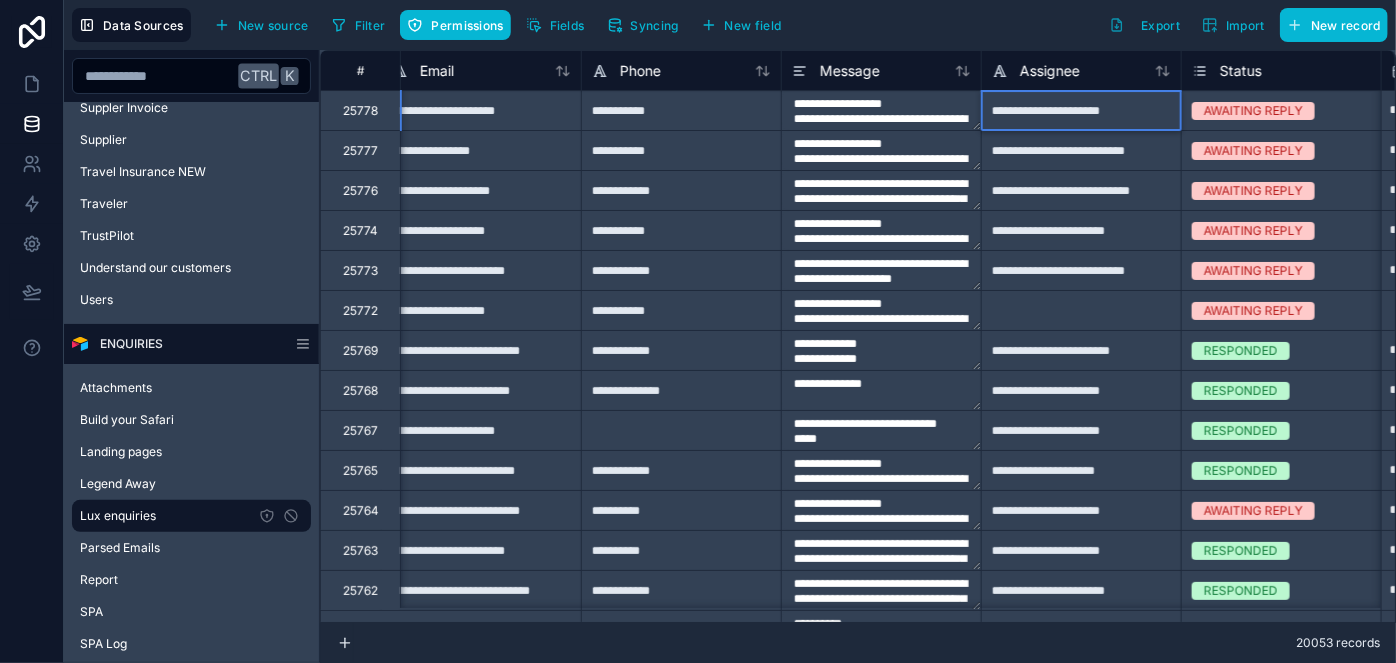 type on "**********" 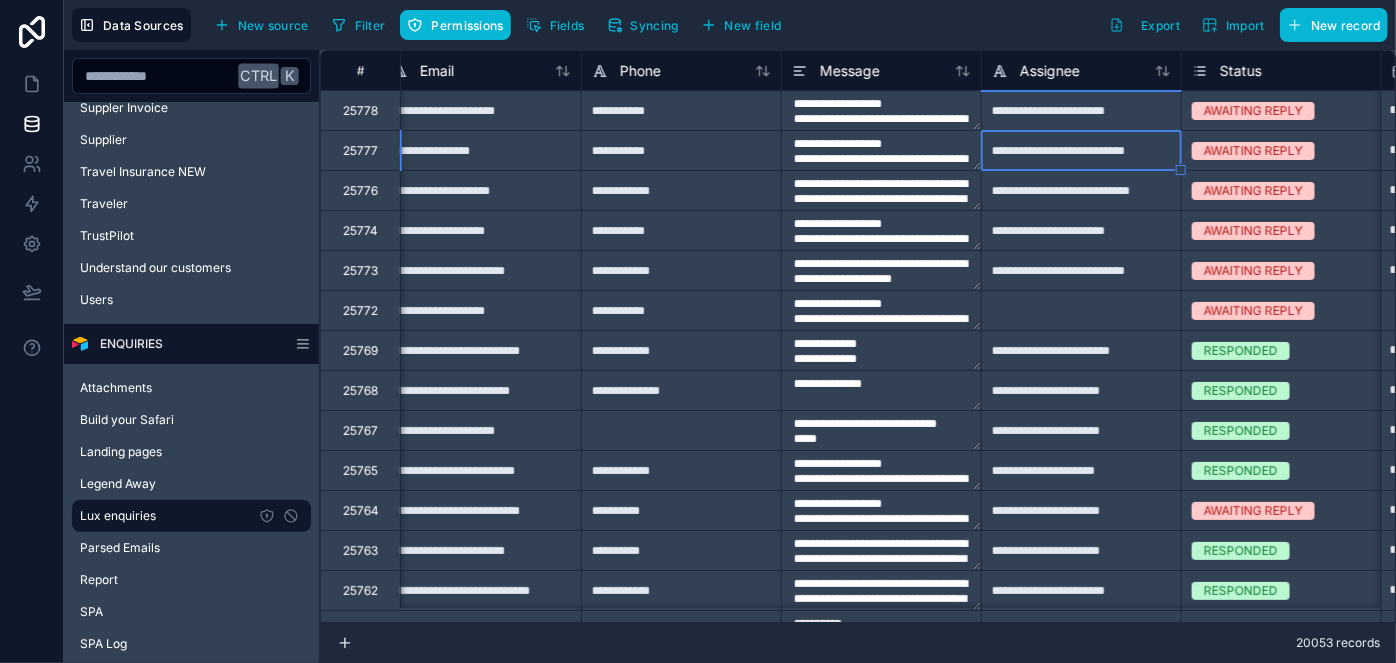type on "**********" 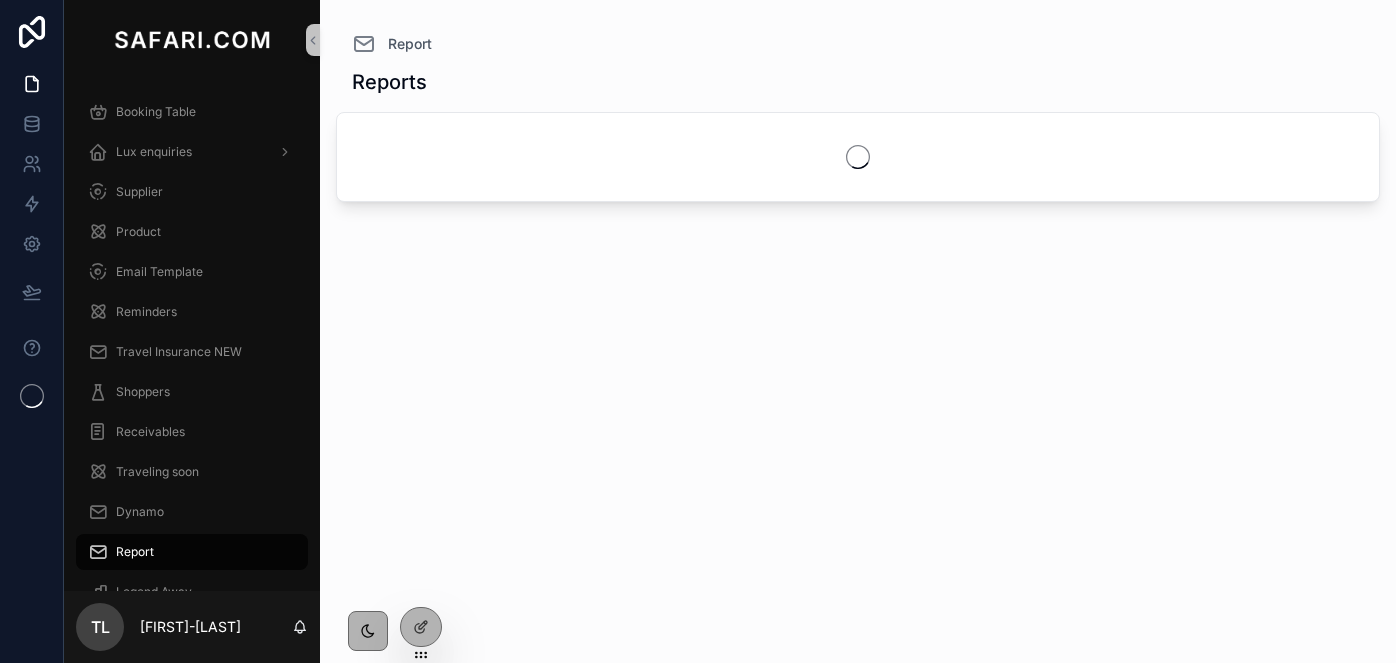 scroll, scrollTop: 0, scrollLeft: 0, axis: both 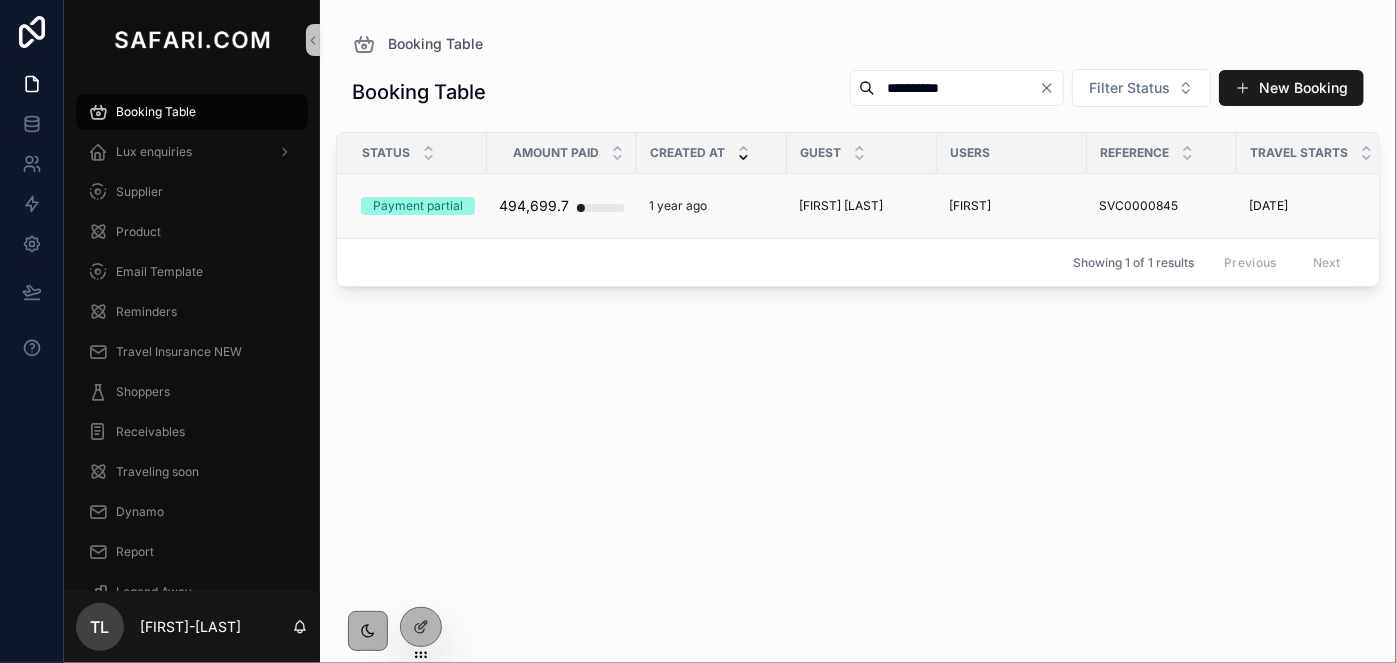 type on "**********" 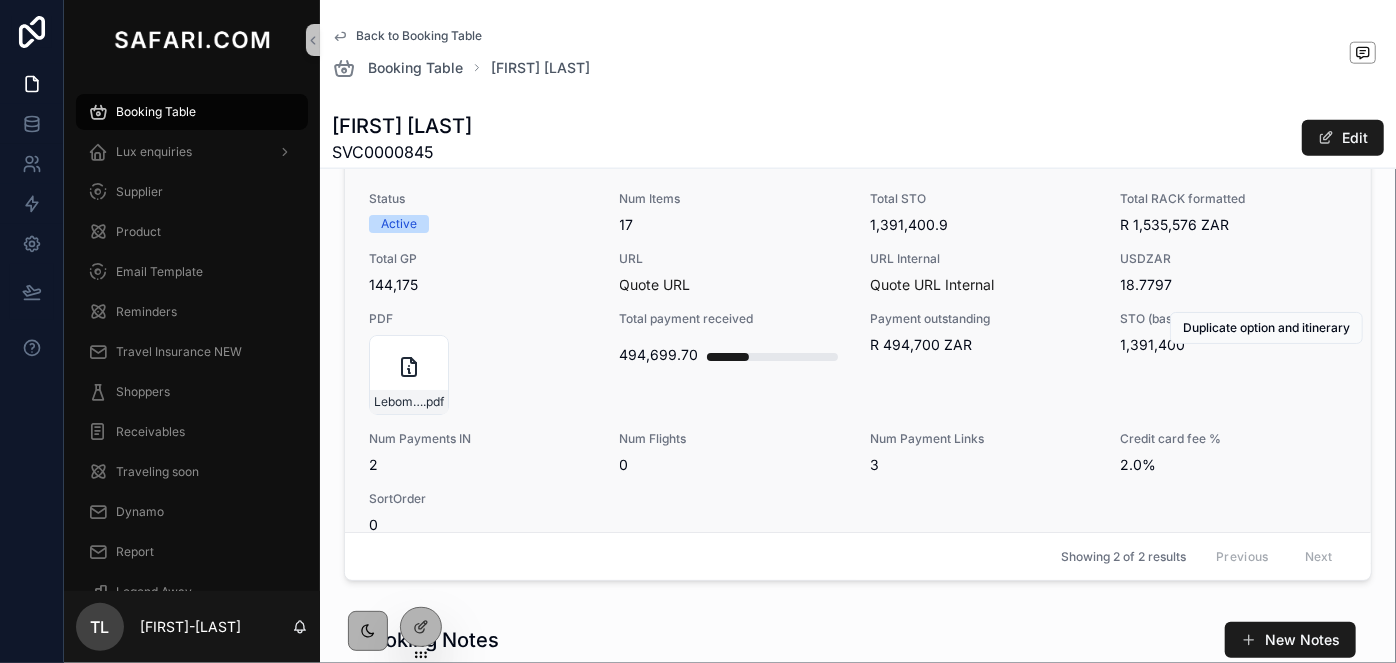 click on "Option Name Lebombo + Boulders (2025) Status Active Num Items 17 Total STO 1,391,400.9 Total RACK formatted R 1,535,576 ZAR Total GP 144,175 URL Quote URL URL Internal Quote URL Internal USDZAR 18.7797 PDF Lebombo-+-Boulders-(2025) .pdf Total payment received 494,699.70 Payment outstanding R 494,700 ZAR STO (based on invoices received) 1,391,400 Num Payments IN 2 Num Flights 0 Num Payment Links 3 Credit card fee % 2.0% SortOrder 0" at bounding box center [858, 324] 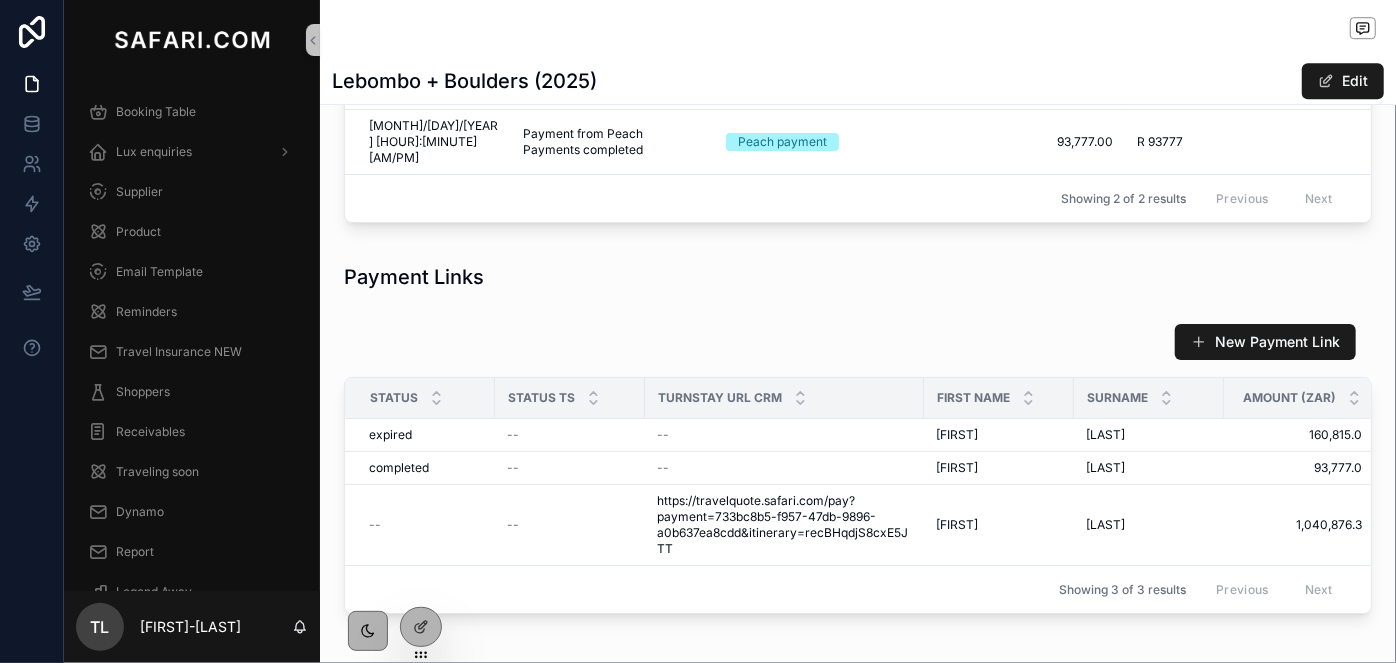 scroll, scrollTop: 3272, scrollLeft: 0, axis: vertical 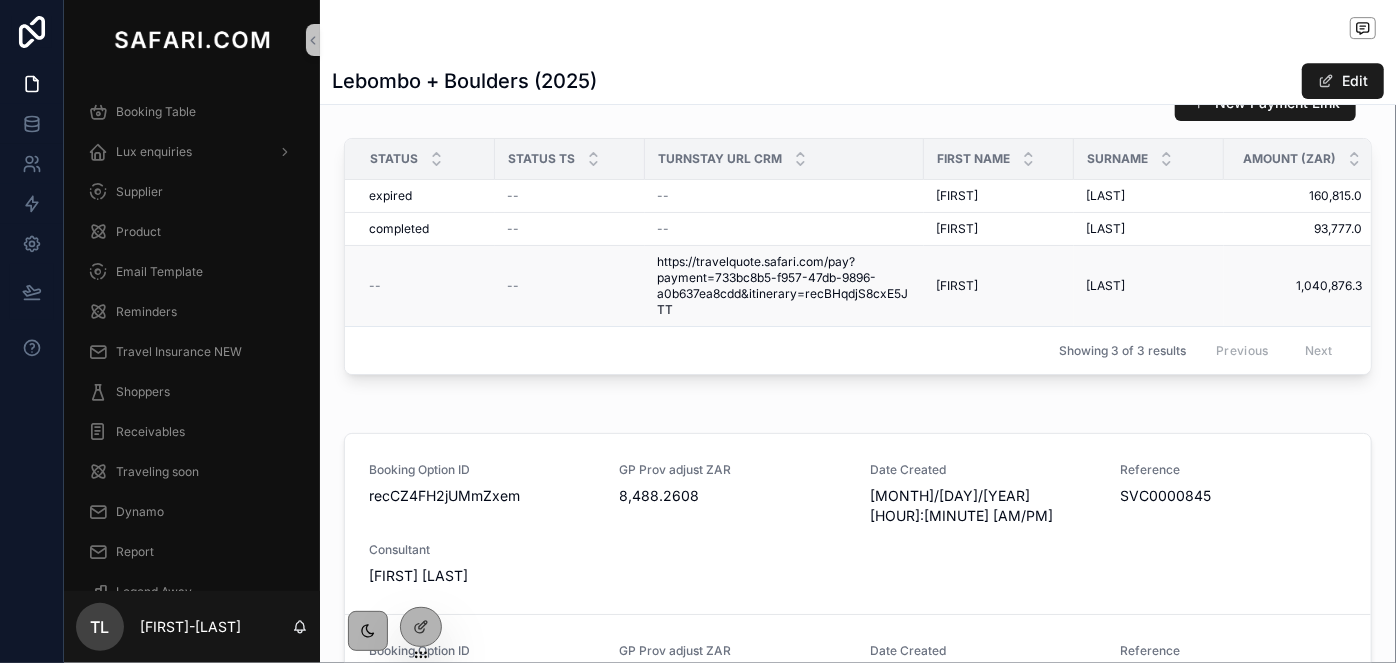 click on "https://travelquote.safari.com/pay?payment=733bc8b5-f957-47db-9896-a0b637ea8cdd&itinerary=recBHqdjS8cxE5JTT" at bounding box center (784, 286) 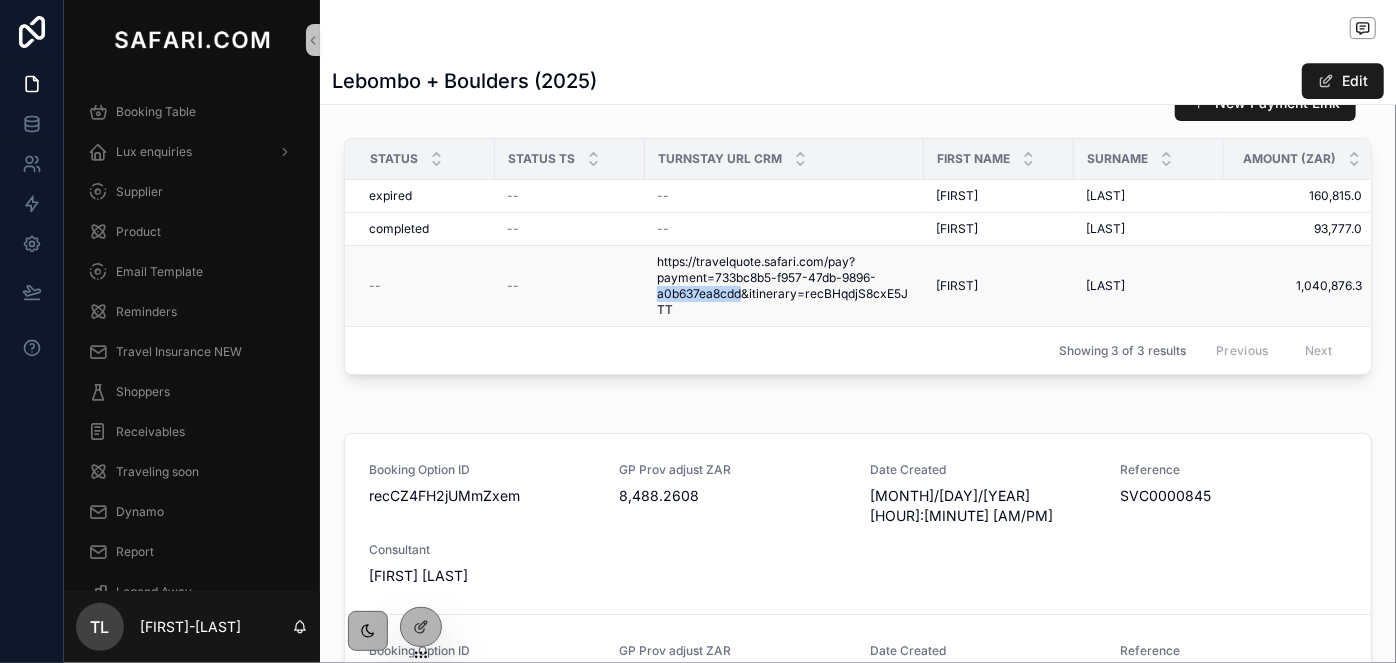 click on "https://travelquote.safari.com/pay?payment=733bc8b5-f957-47db-9896-a0b637ea8cdd&itinerary=recBHqdjS8cxE5JTT" at bounding box center (784, 286) 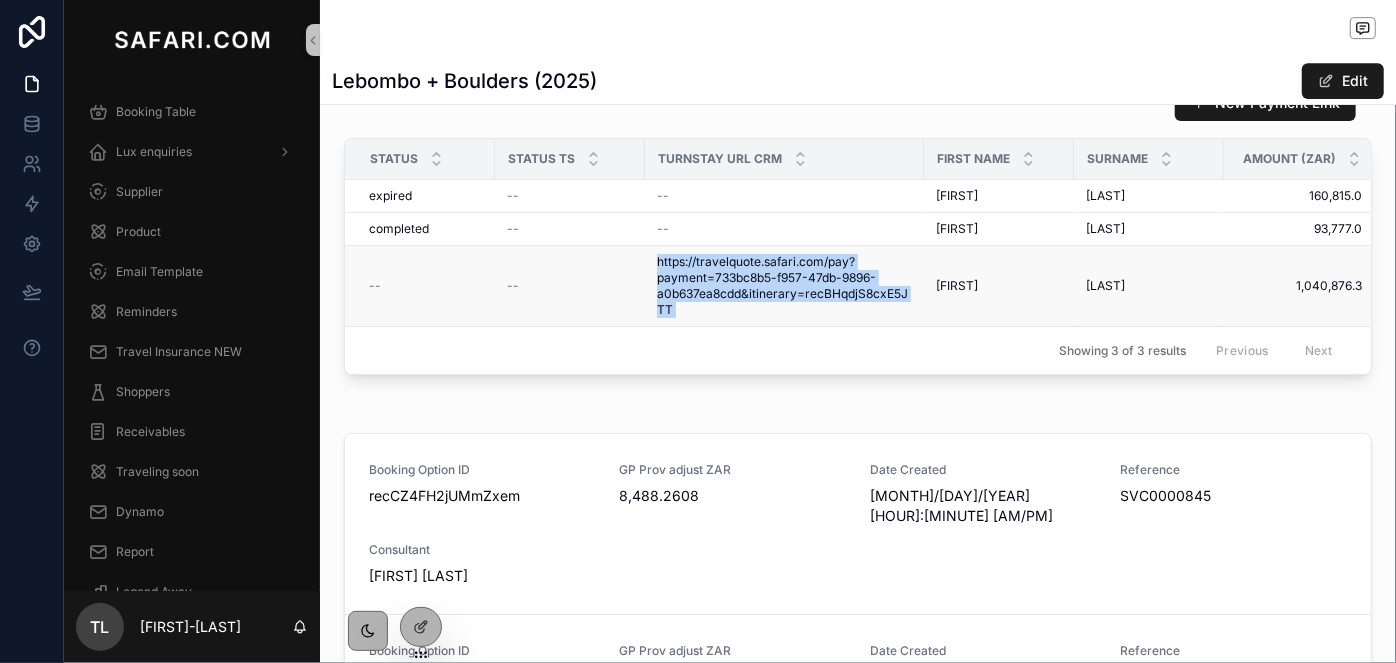 click on "https://travelquote.safari.com/pay?payment=733bc8b5-f957-47db-9896-a0b637ea8cdd&itinerary=recBHqdjS8cxE5JTT" at bounding box center (784, 286) 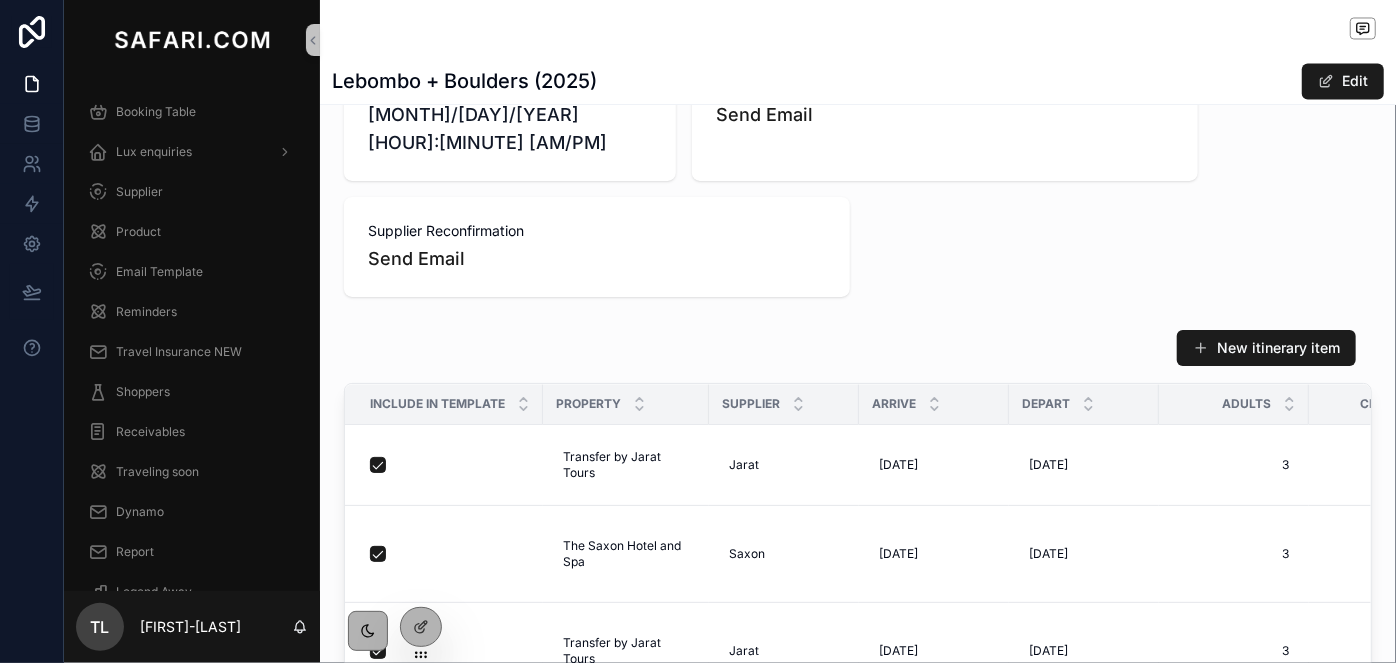 scroll, scrollTop: 2272, scrollLeft: 0, axis: vertical 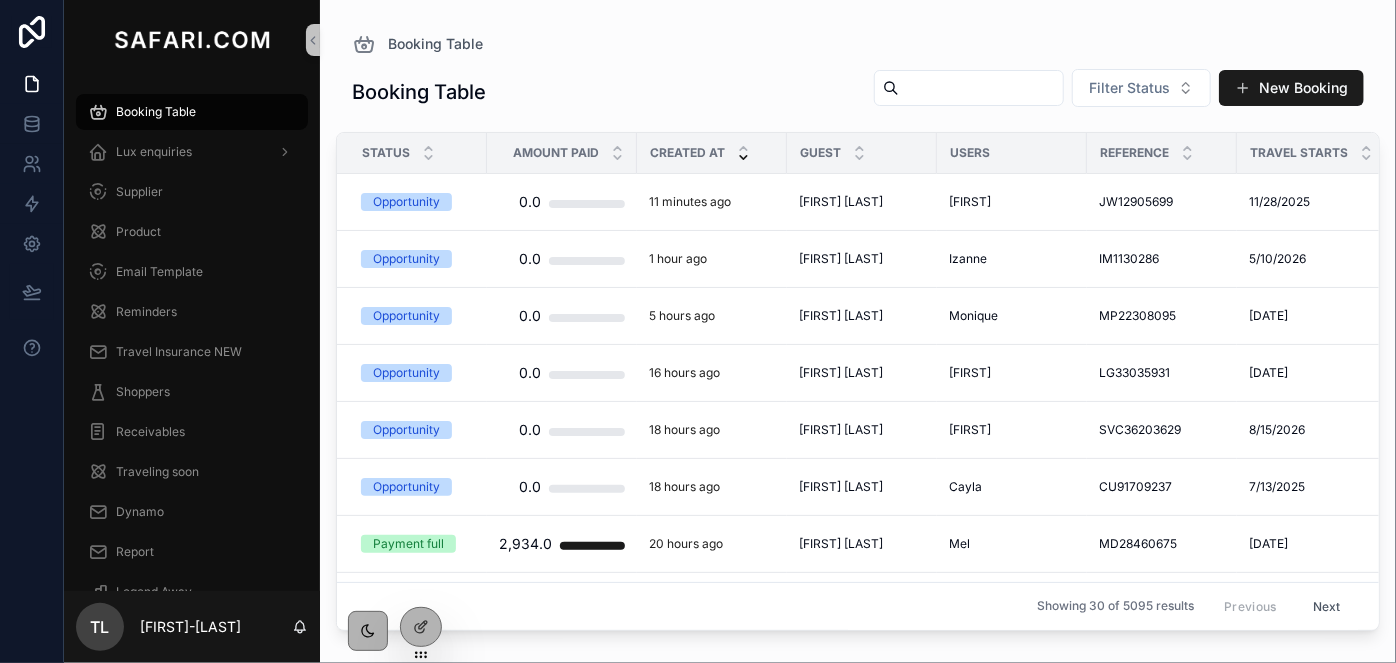 paste on "**********" 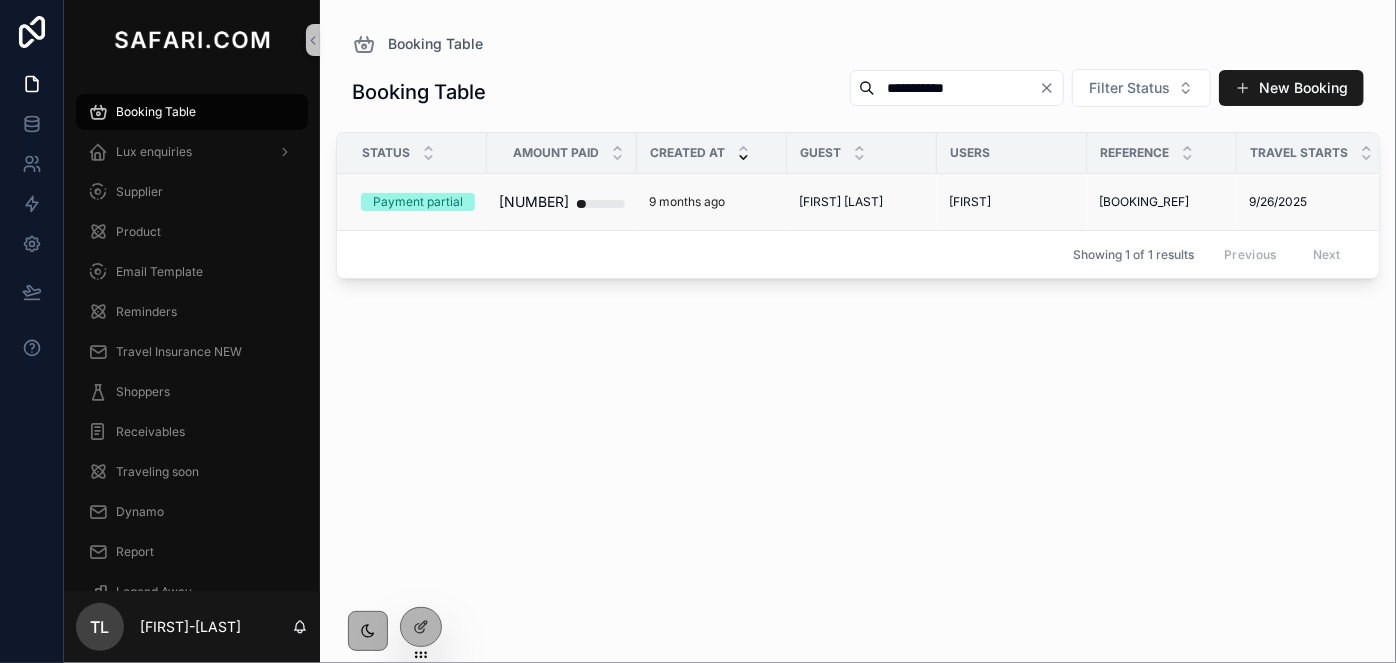 type on "**********" 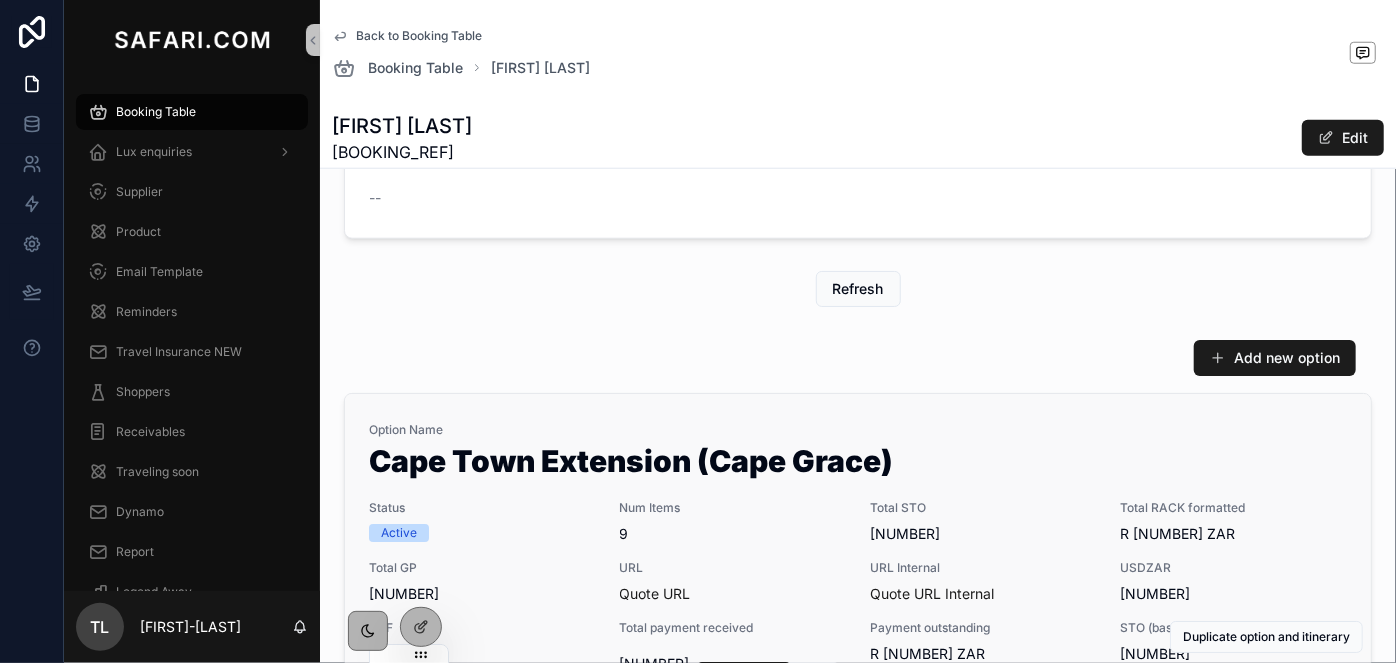 scroll, scrollTop: 1090, scrollLeft: 0, axis: vertical 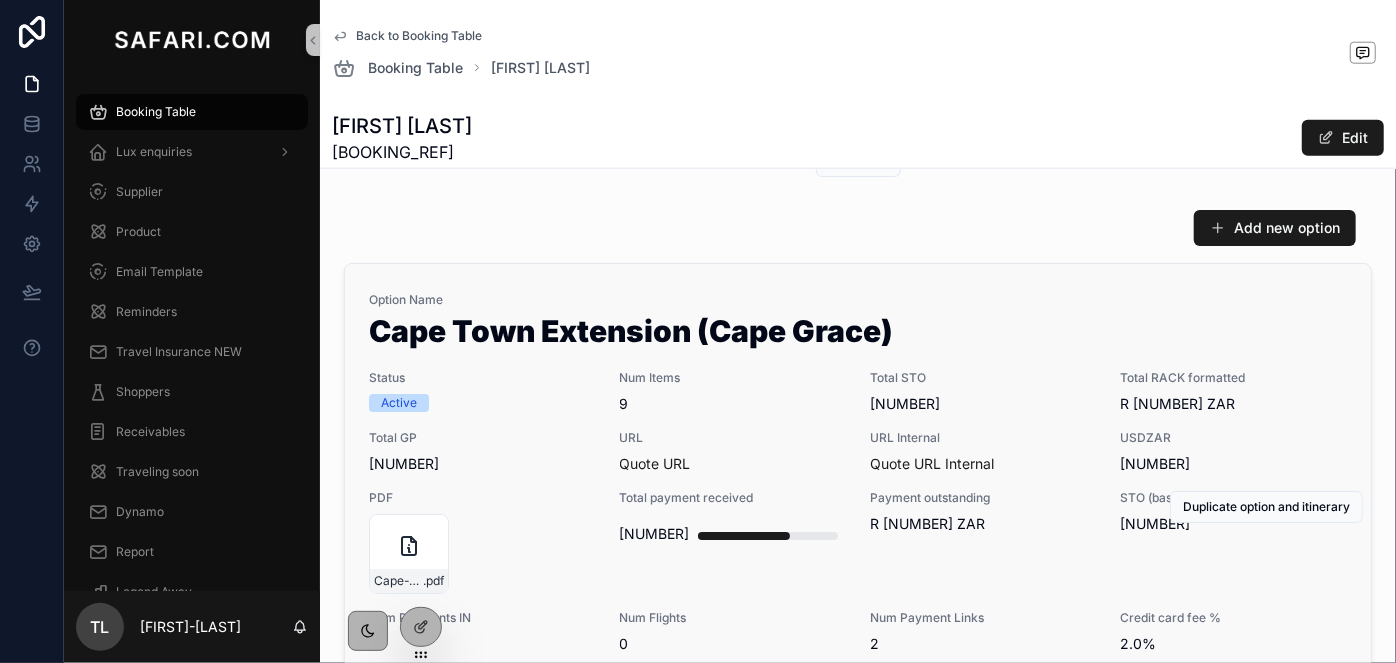 click on "Num Items 9" at bounding box center [733, 392] 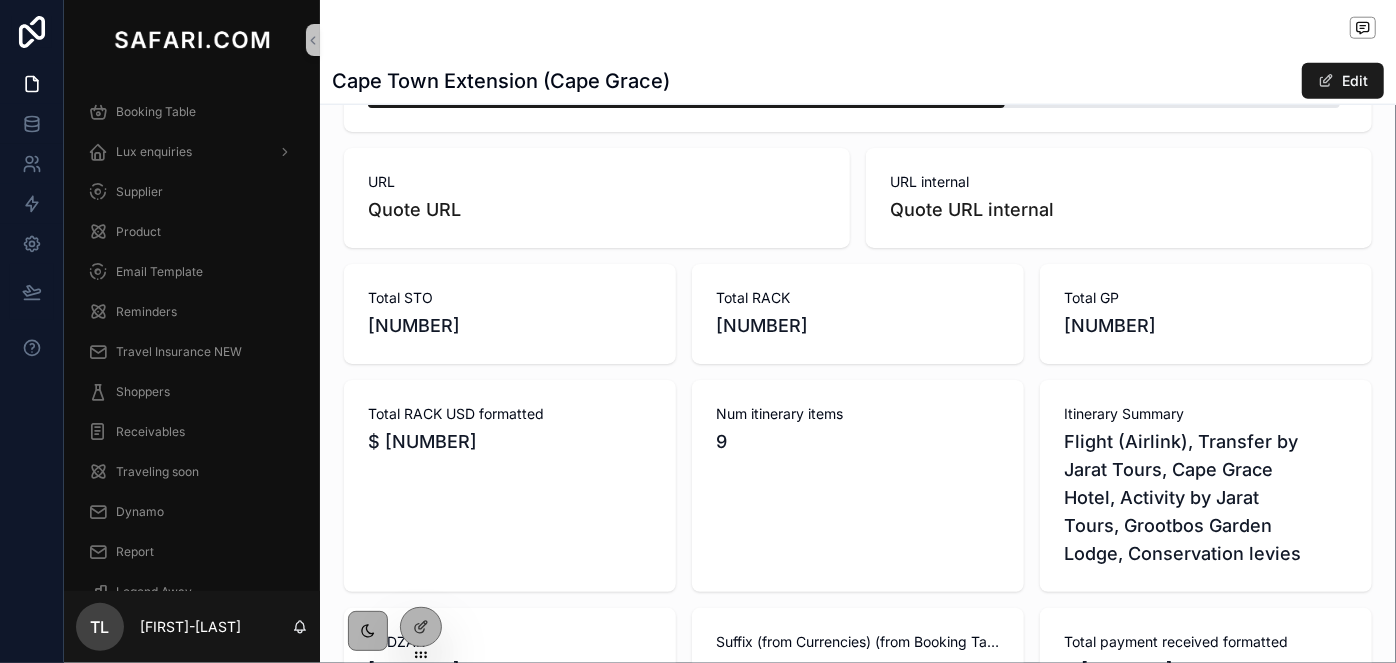 scroll, scrollTop: 1090, scrollLeft: 0, axis: vertical 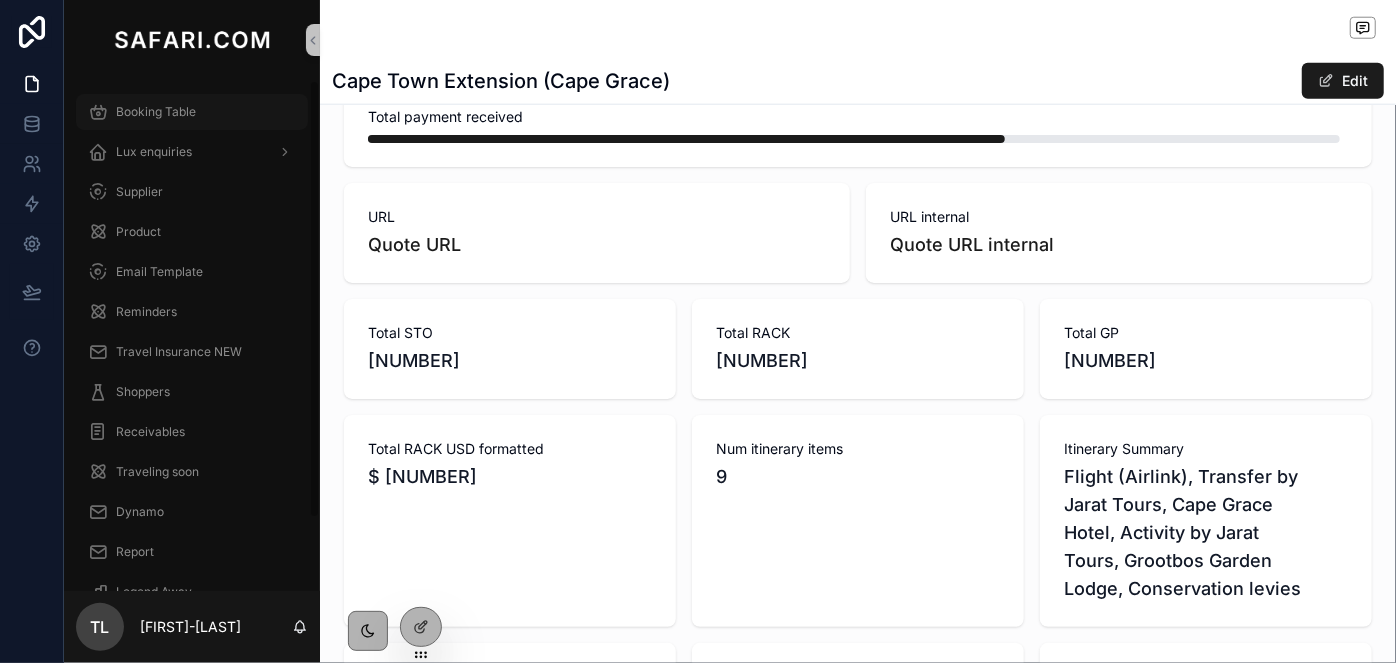 click on "Booking Table" at bounding box center [156, 112] 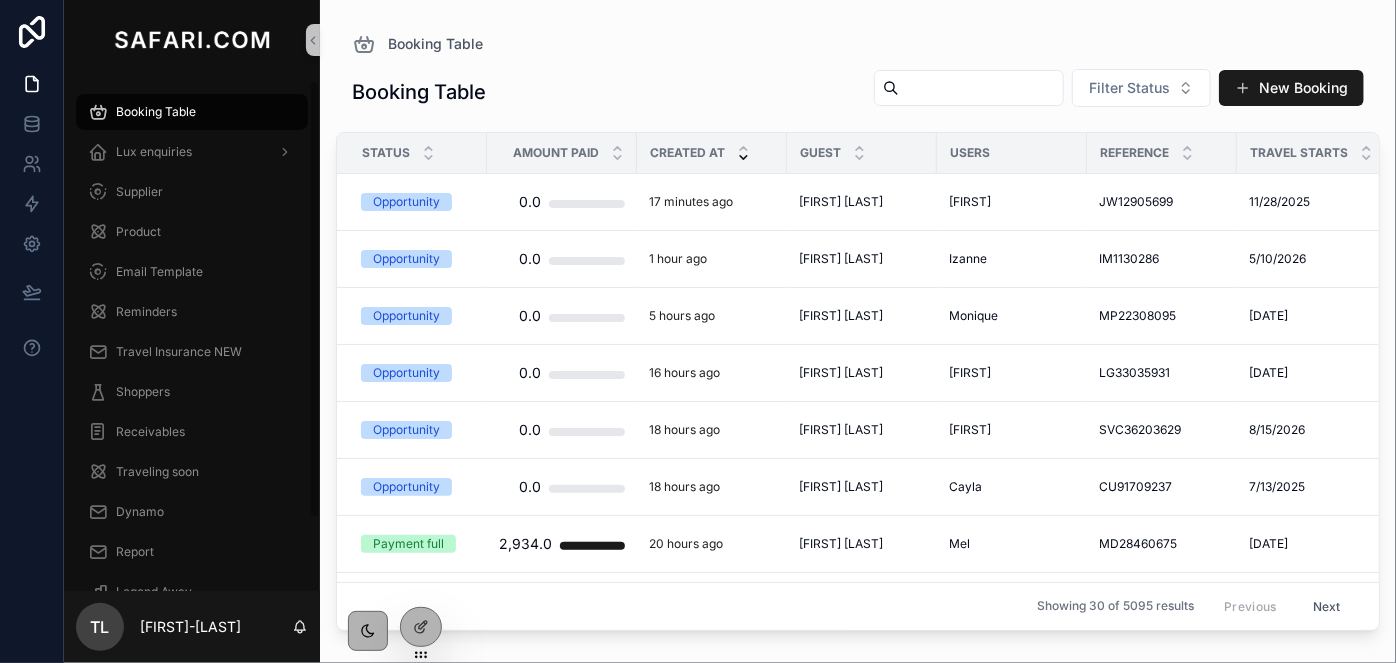 scroll, scrollTop: 0, scrollLeft: 0, axis: both 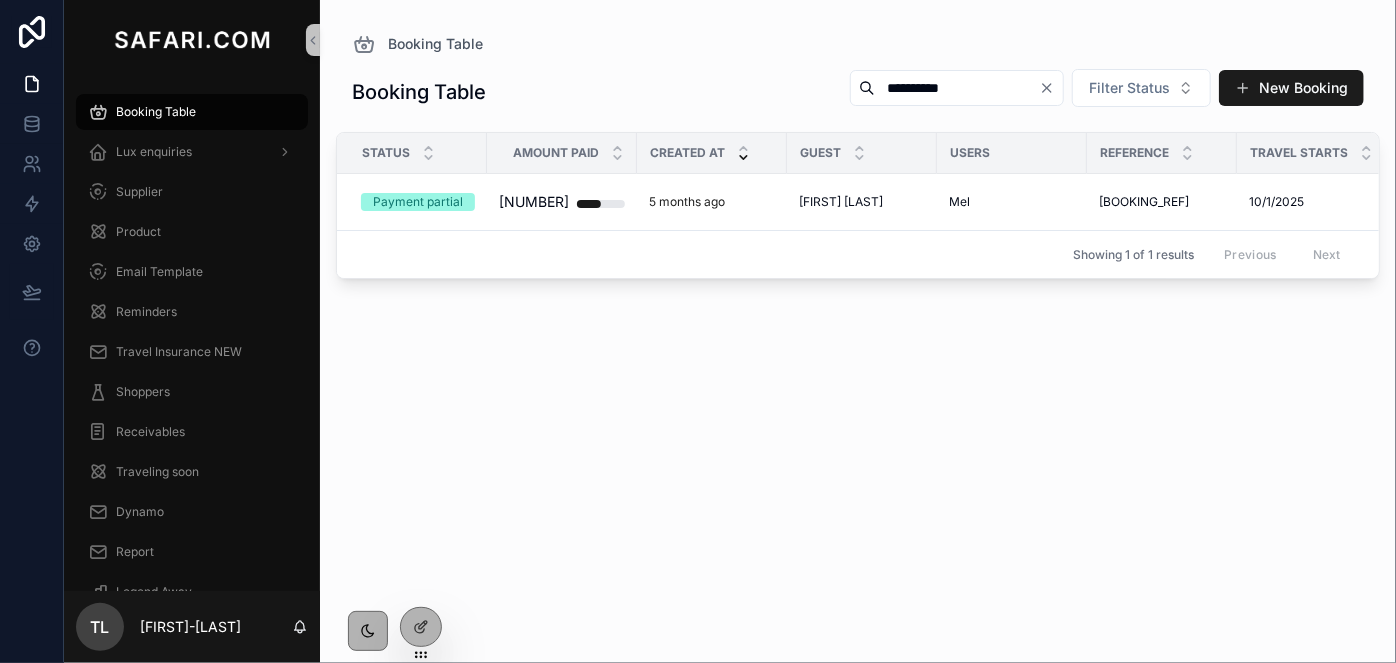 type on "**********" 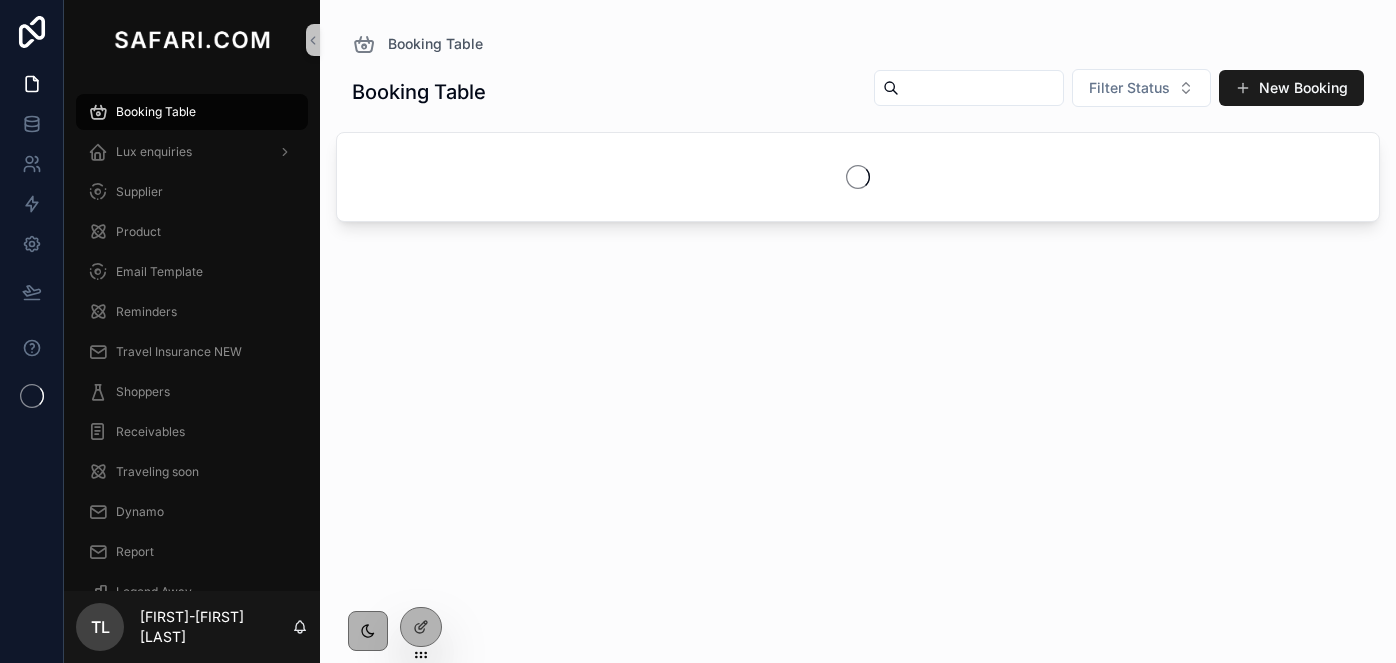 scroll, scrollTop: 0, scrollLeft: 0, axis: both 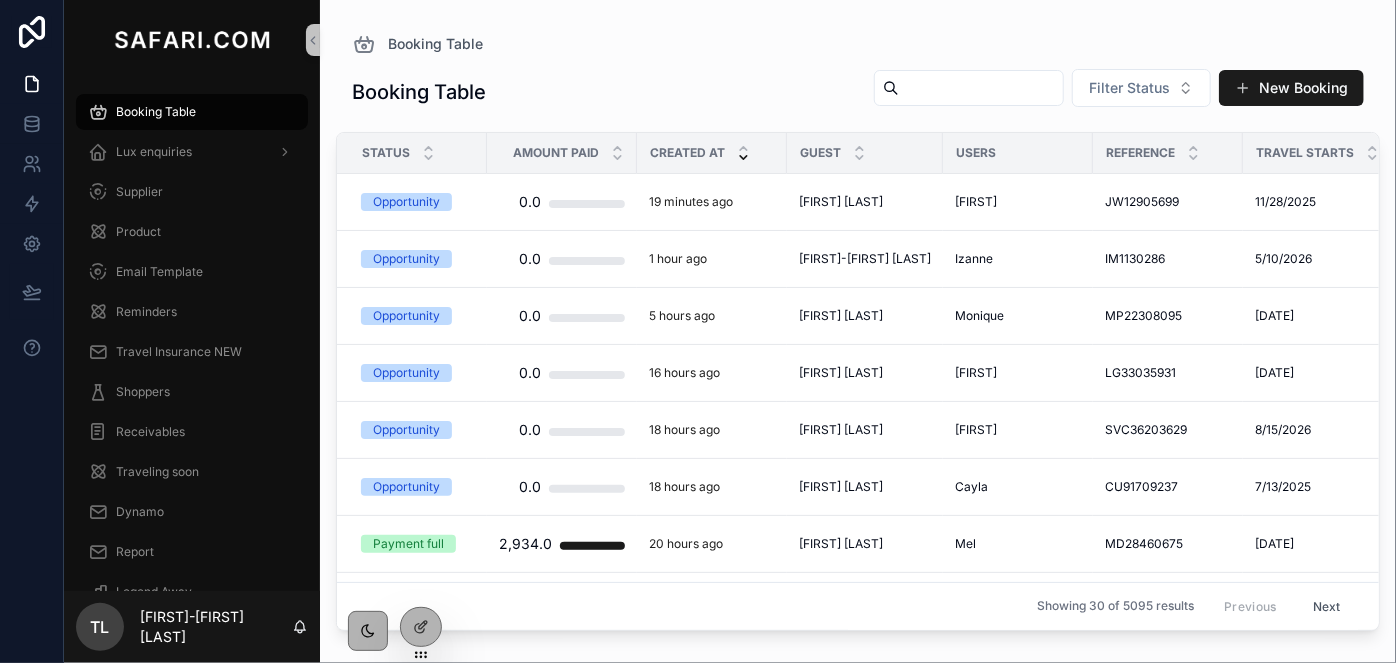 paste on "**********" 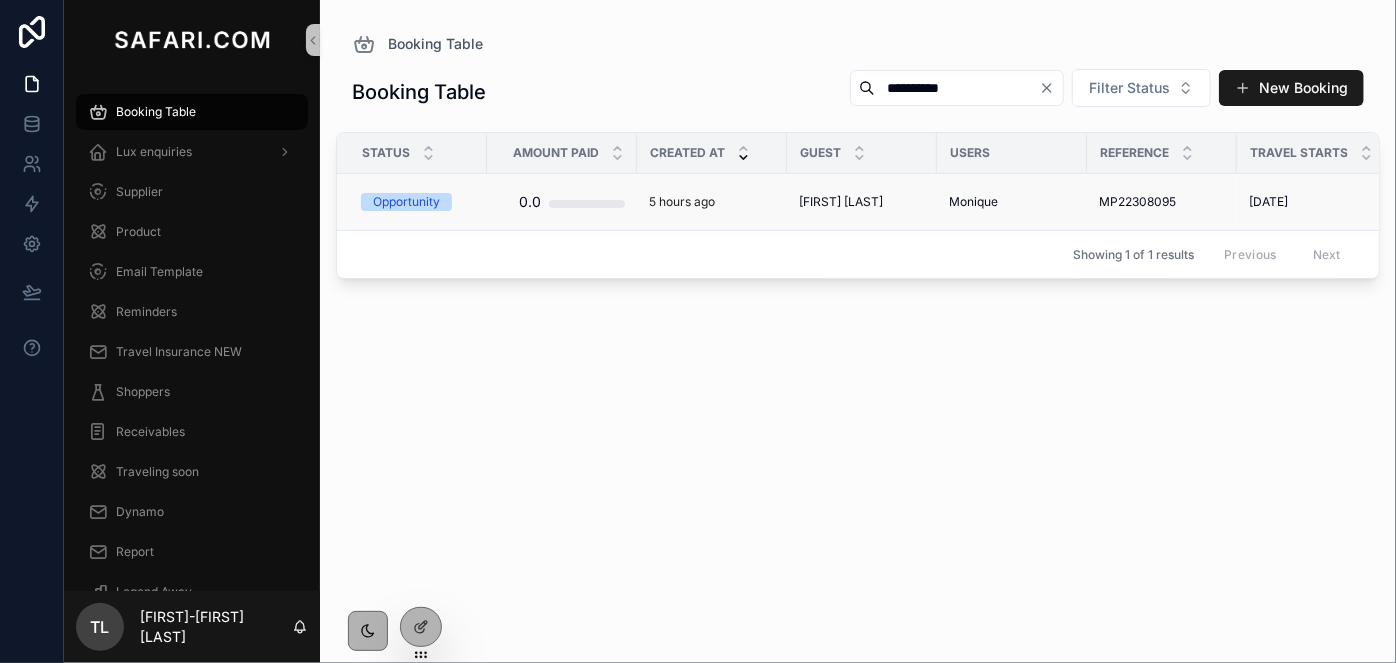 type on "**********" 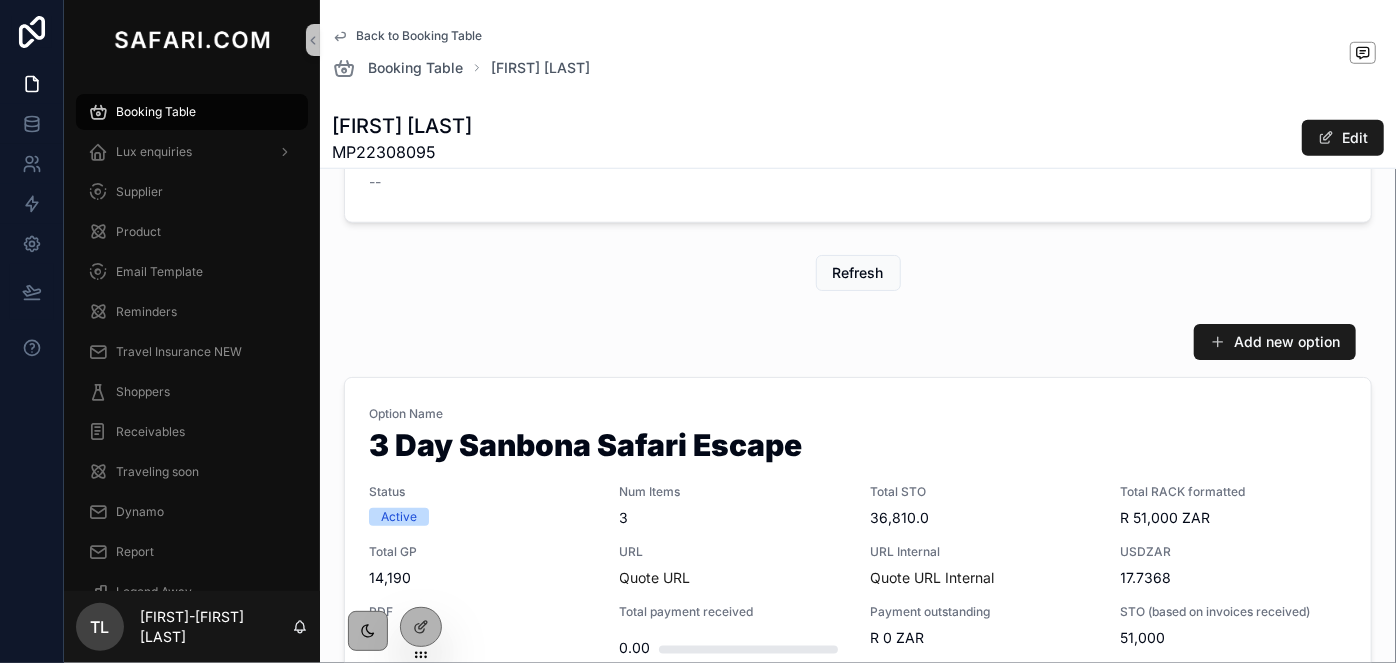 scroll, scrollTop: 818, scrollLeft: 0, axis: vertical 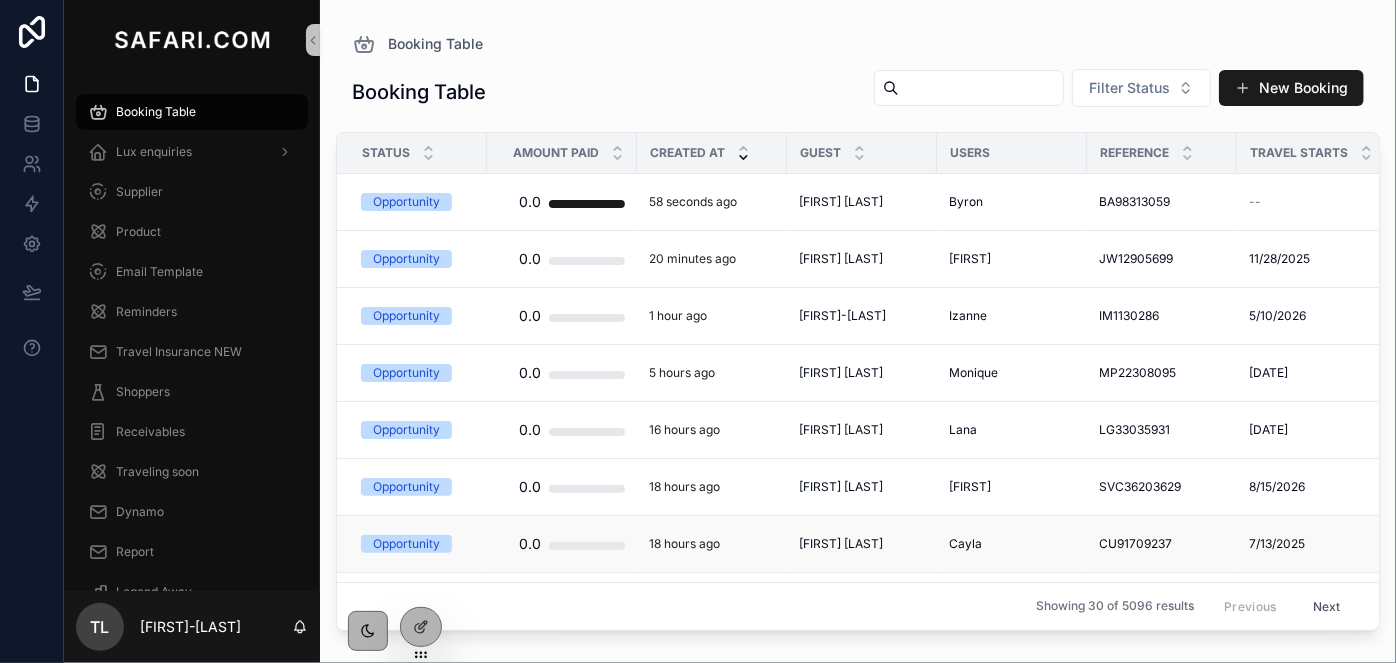 click on "[FIRST] [LAST] [FIRST] [LAST]" at bounding box center (862, 544) 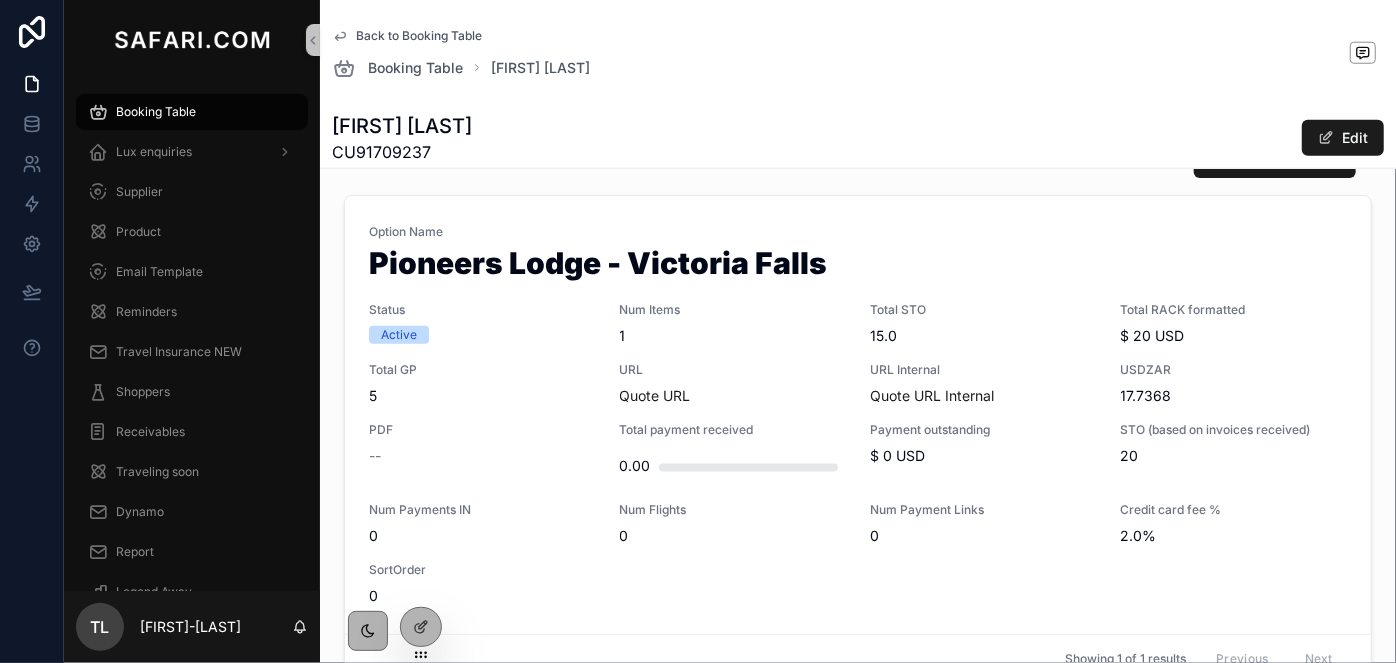 scroll, scrollTop: 1181, scrollLeft: 0, axis: vertical 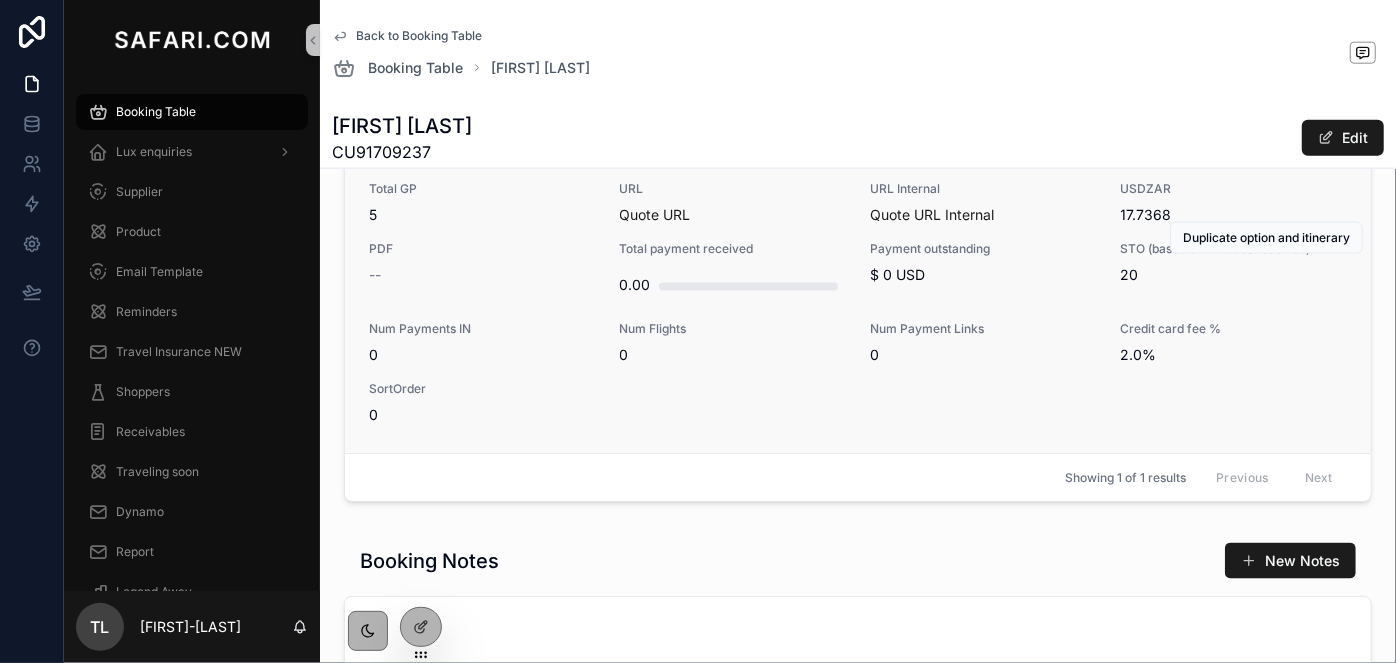 click on "SortOrder" at bounding box center (482, 389) 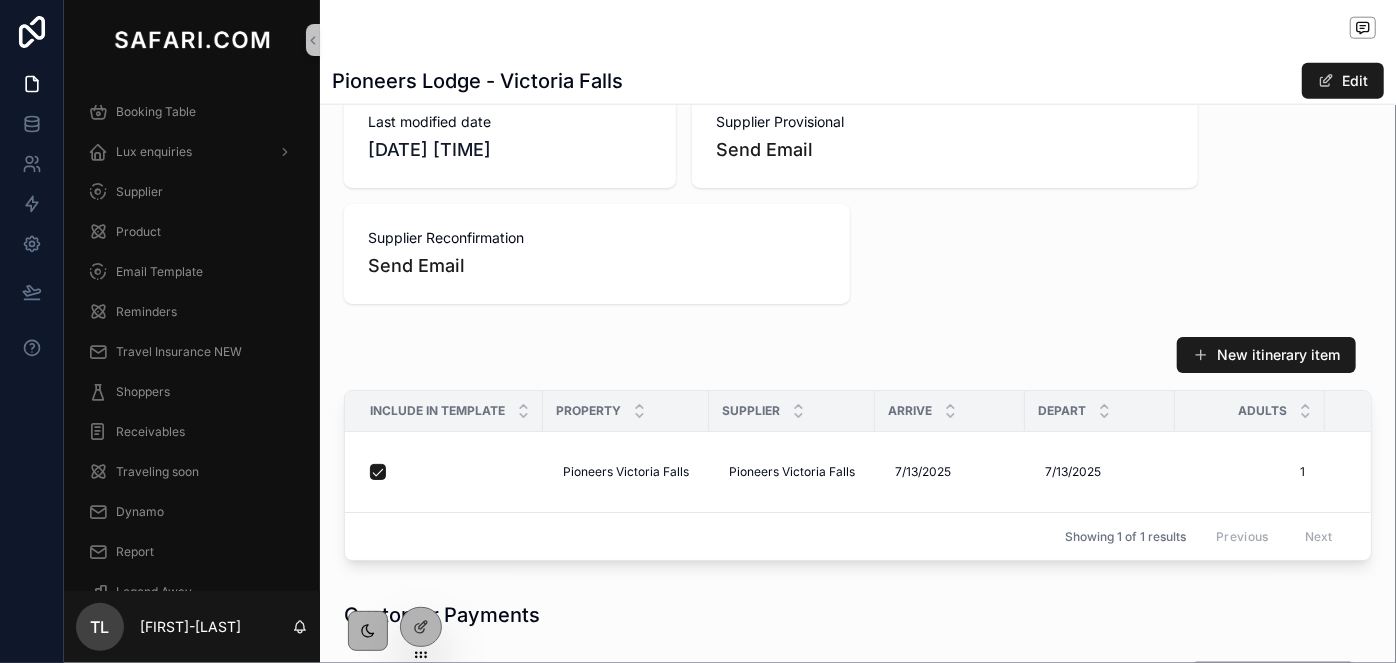 scroll, scrollTop: 1181, scrollLeft: 0, axis: vertical 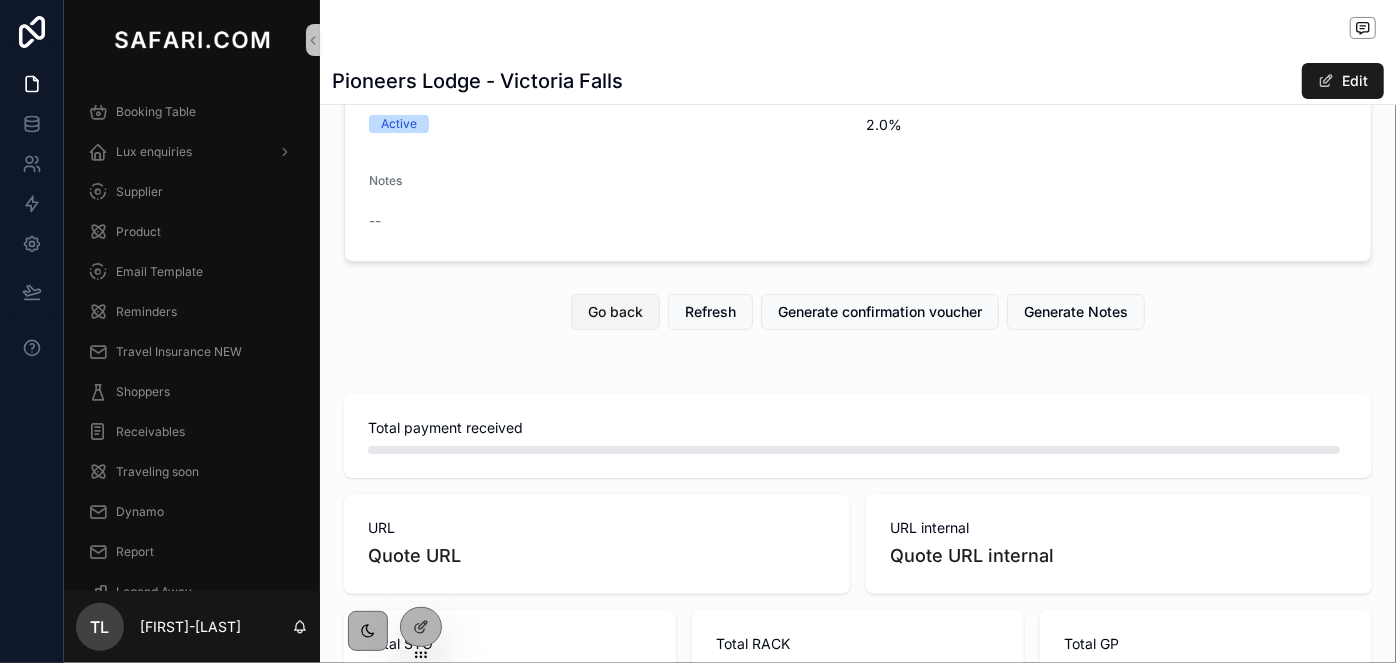 click on "Go back" at bounding box center (615, 312) 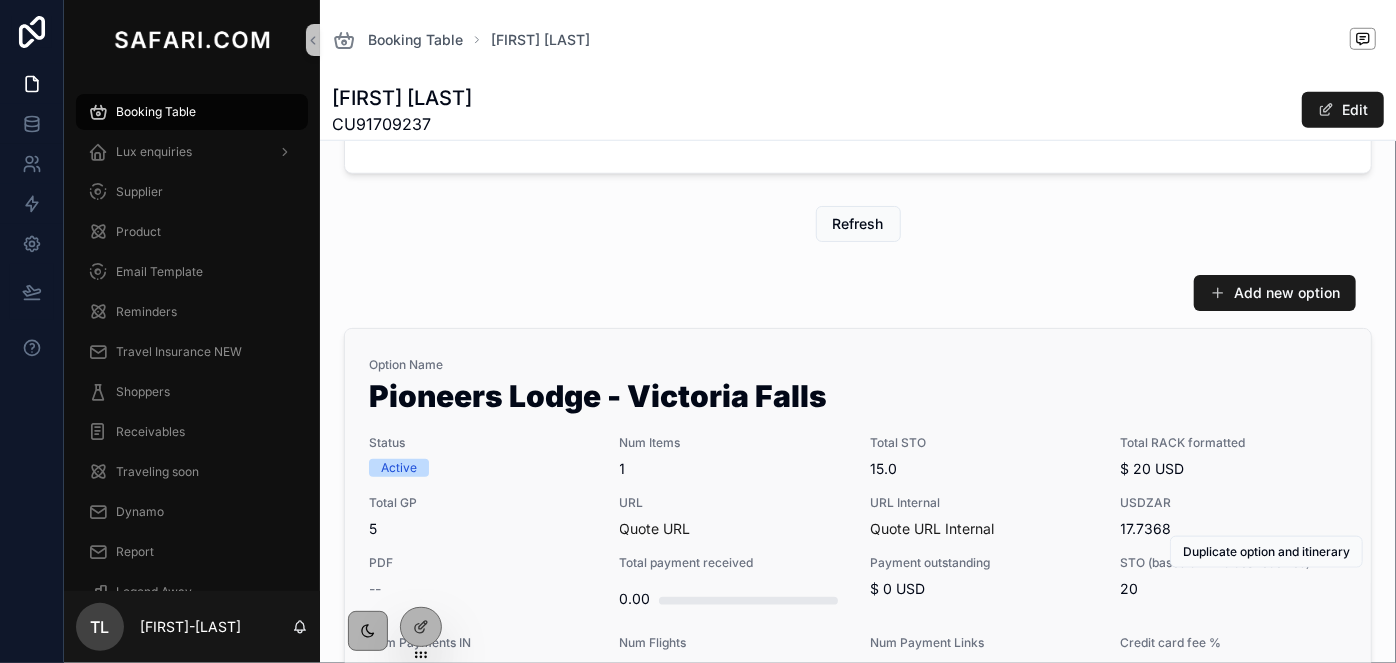 scroll, scrollTop: 818, scrollLeft: 0, axis: vertical 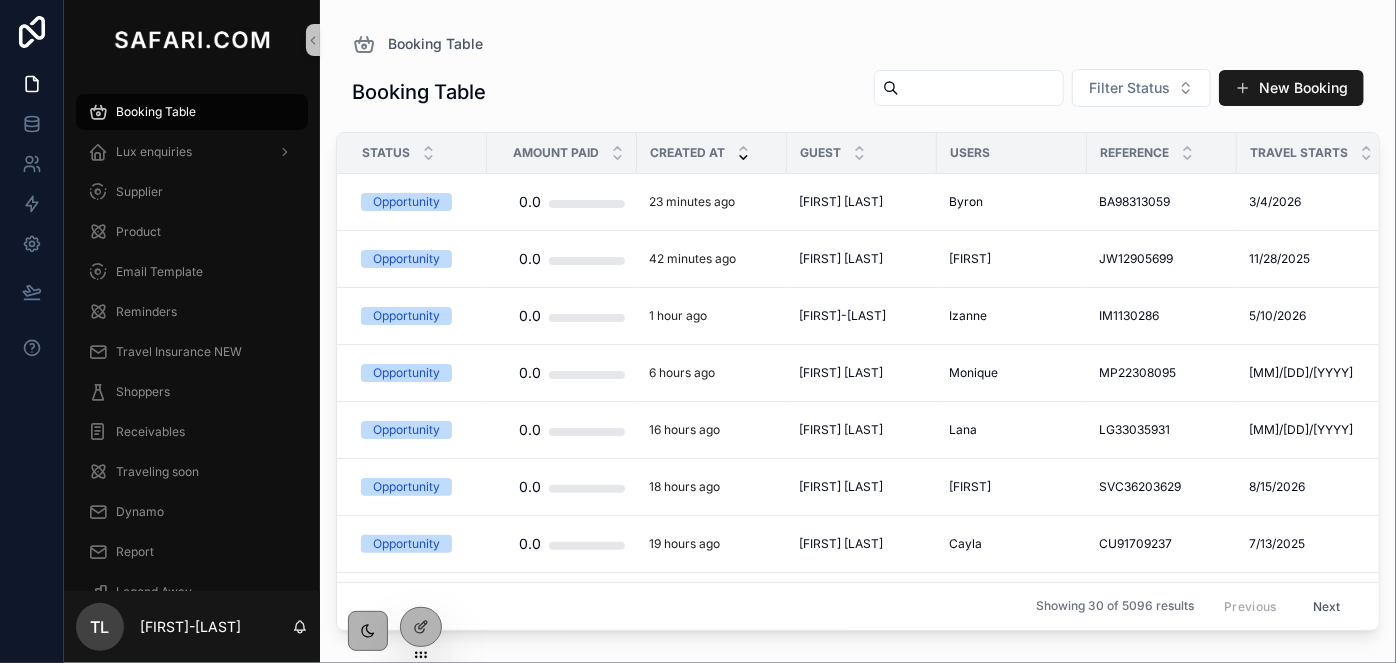 drag, startPoint x: 837, startPoint y: 111, endPoint x: 857, endPoint y: 94, distance: 26.24881 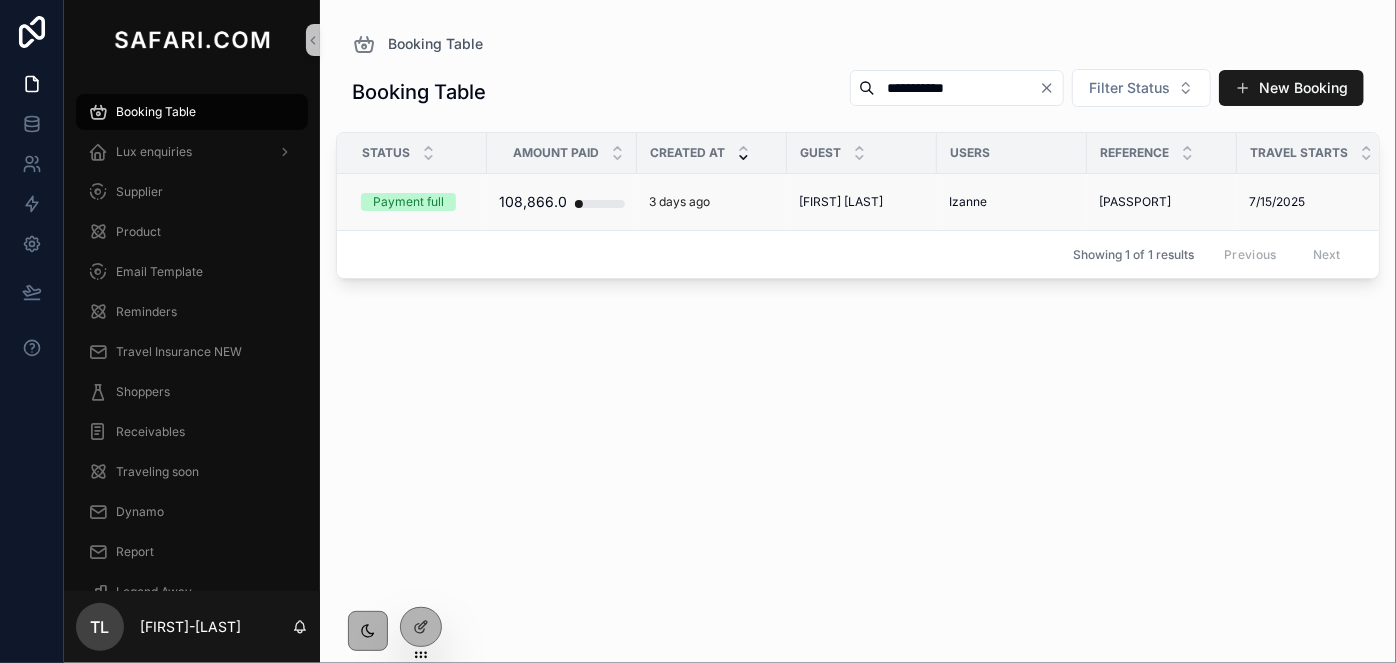 type on "**********" 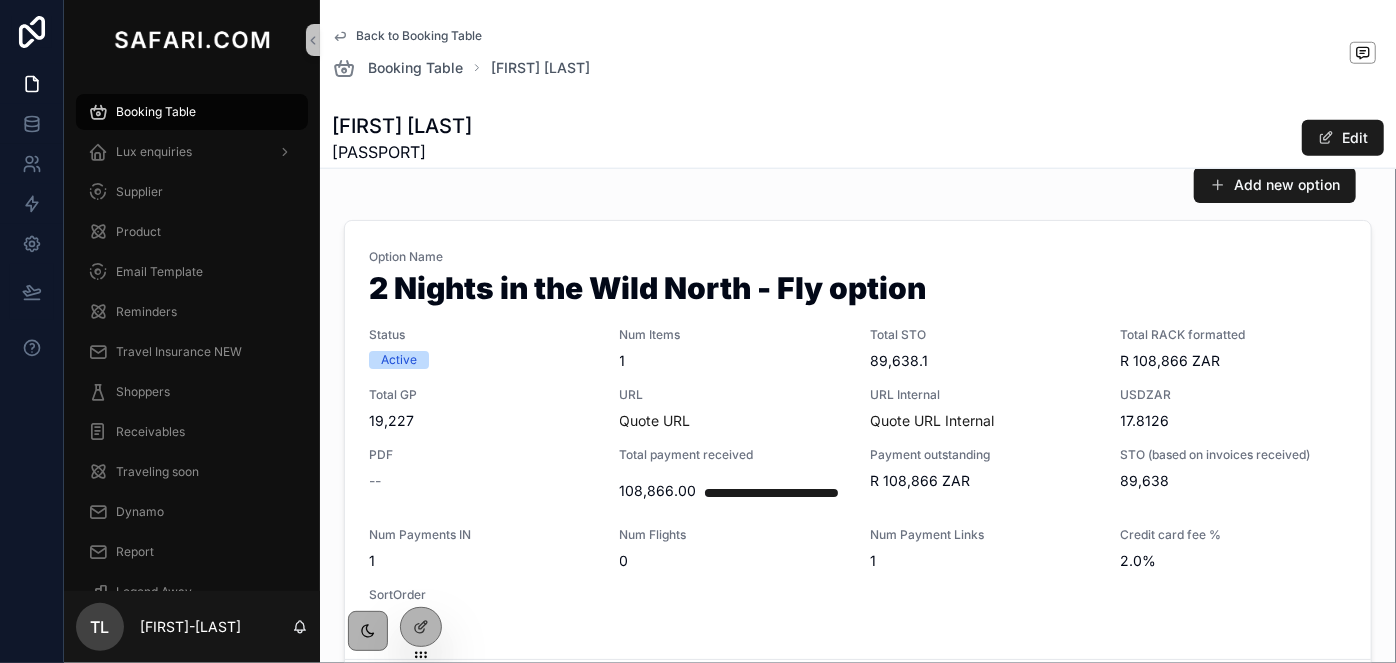 scroll, scrollTop: 1000, scrollLeft: 0, axis: vertical 